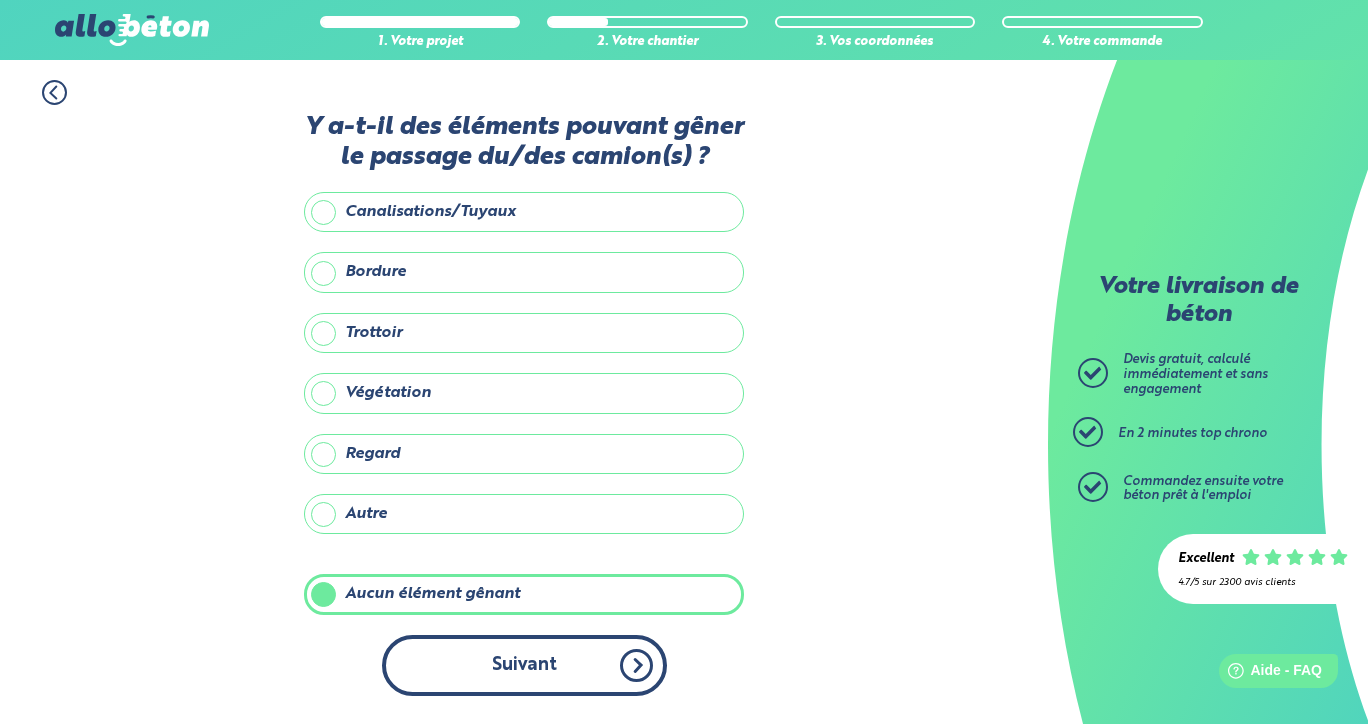 scroll, scrollTop: 0, scrollLeft: 0, axis: both 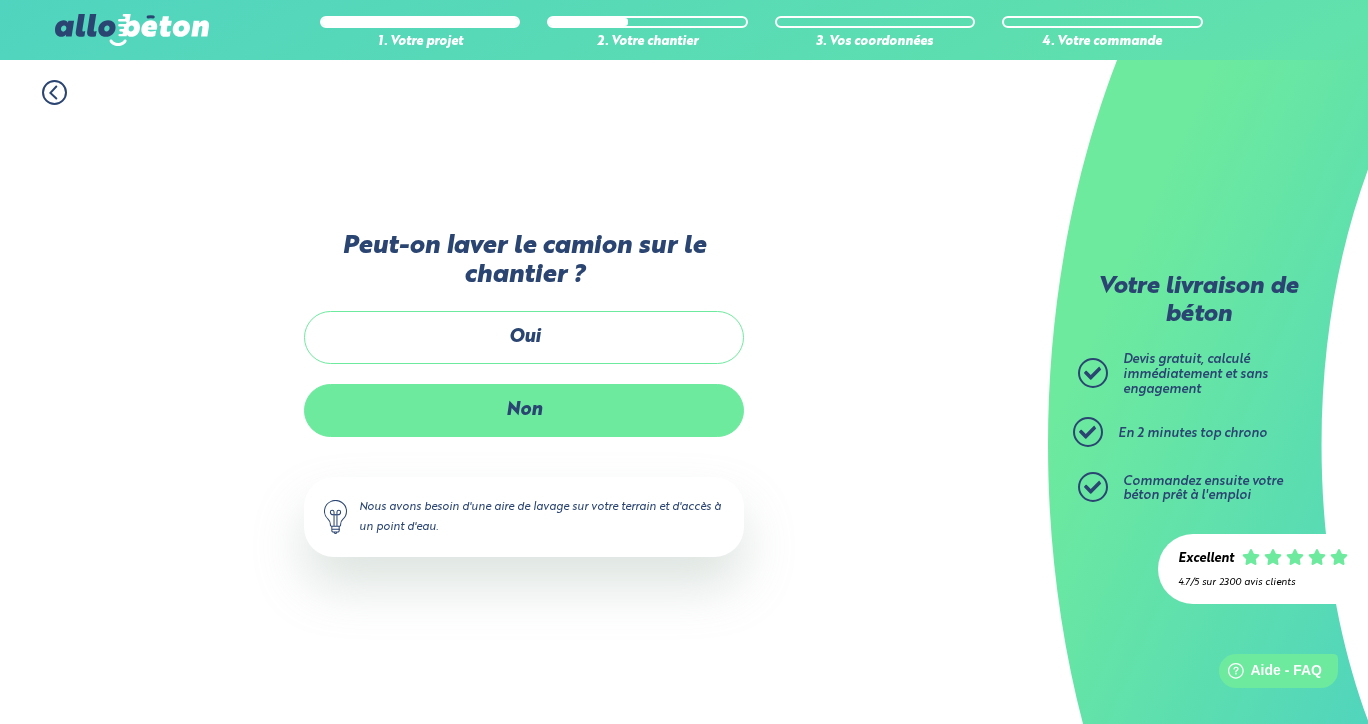 click on "Non" at bounding box center (524, 410) 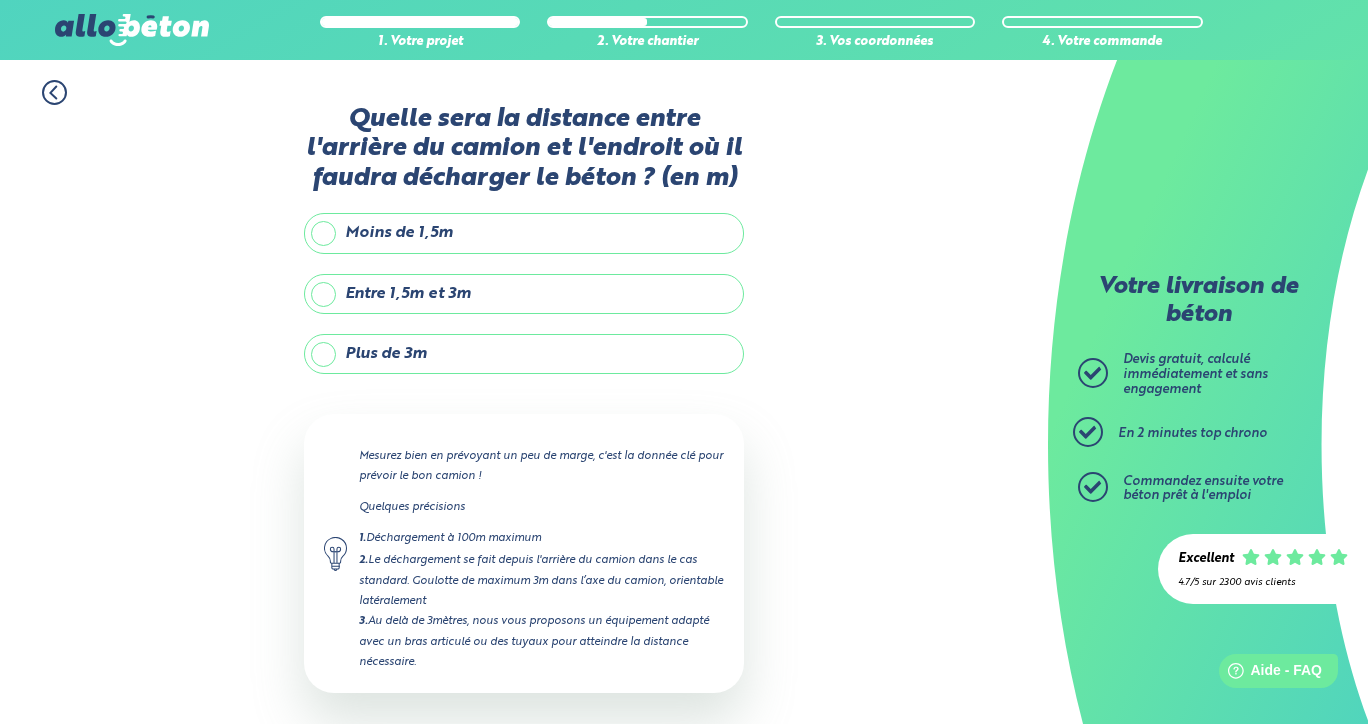 click 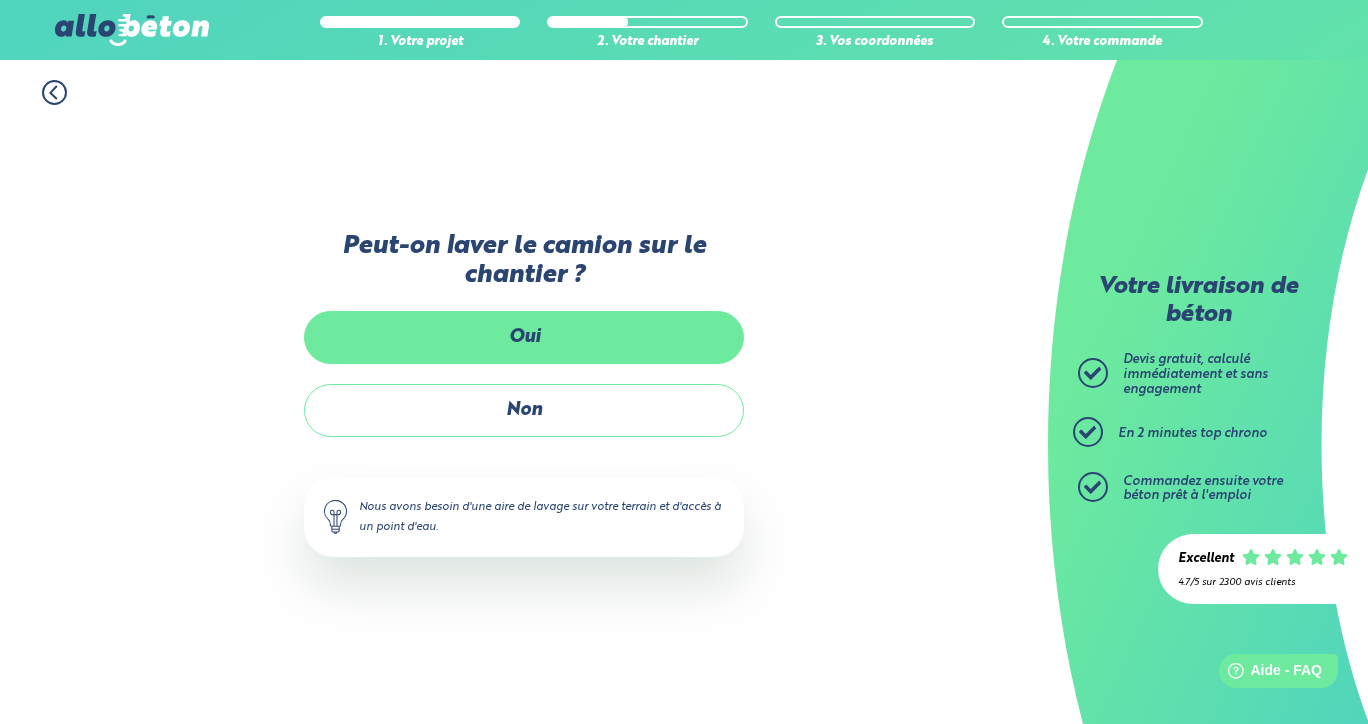 click on "Oui" at bounding box center (524, 337) 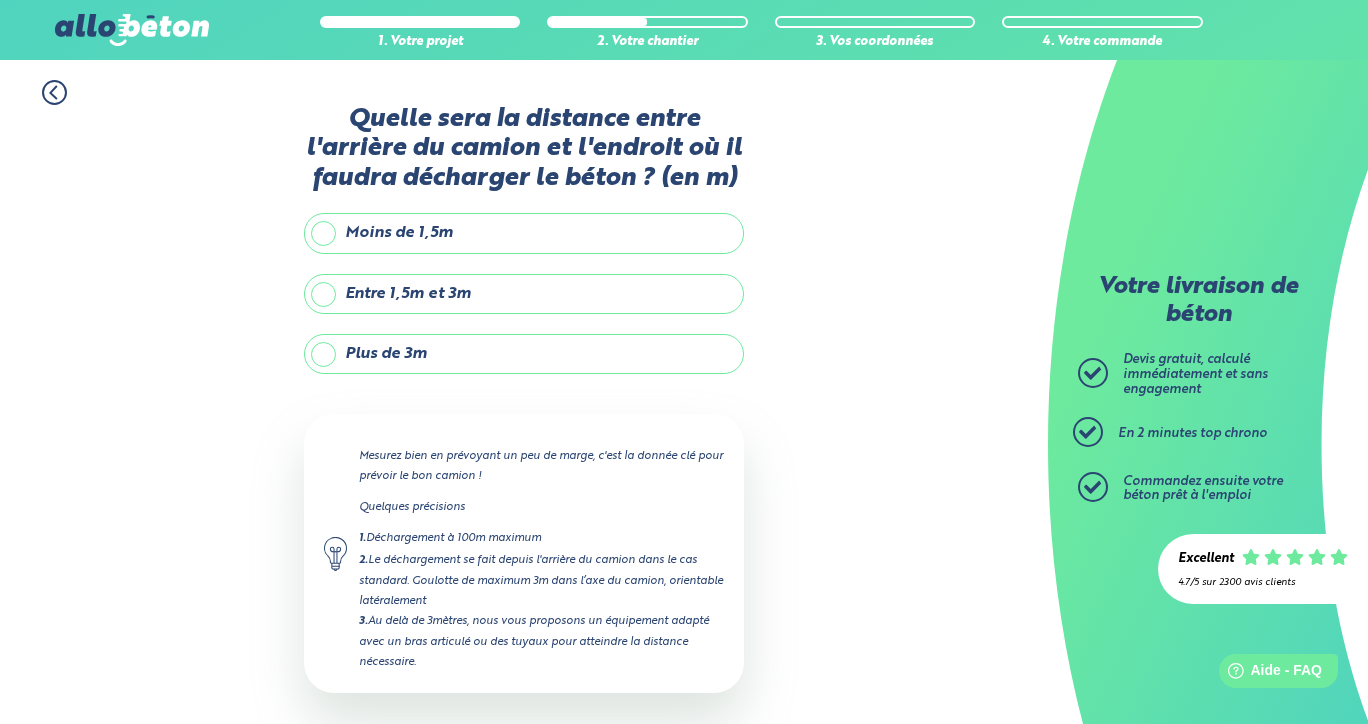 click on "Entre 1,5m et 3m" at bounding box center [524, 294] 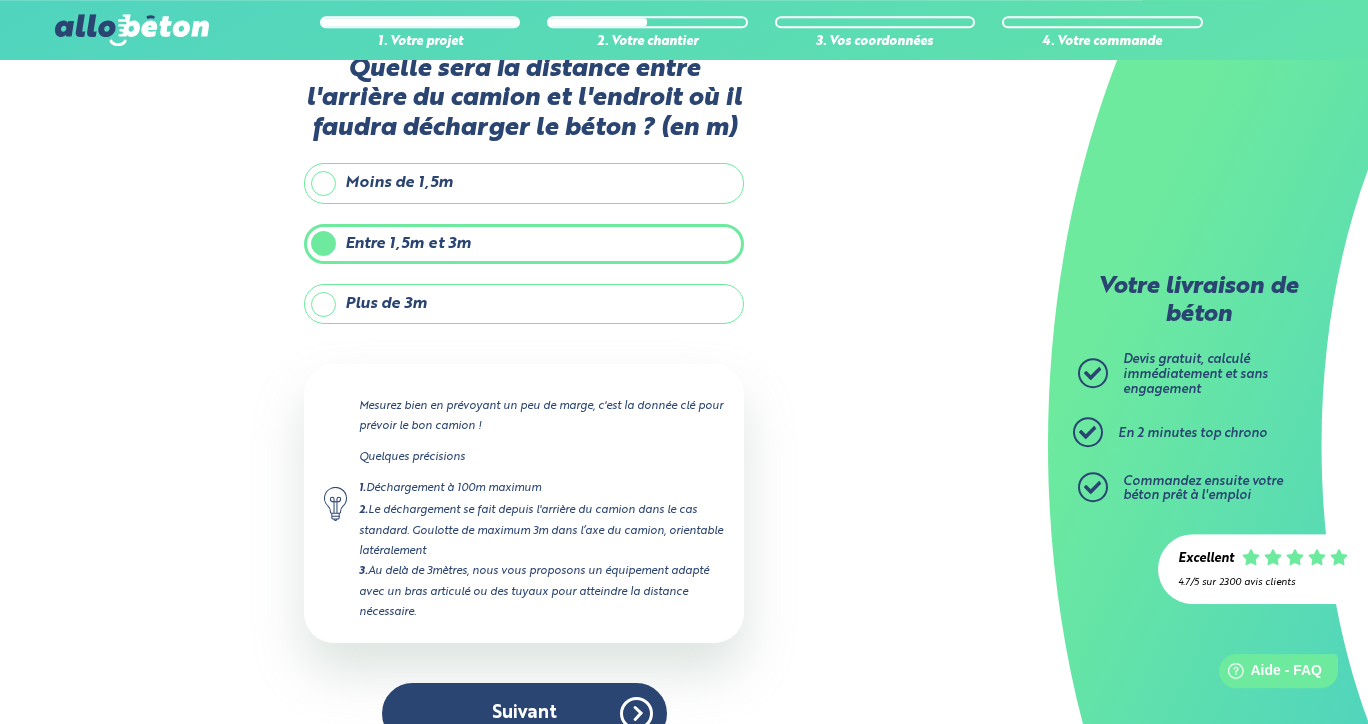 scroll, scrollTop: 88, scrollLeft: 0, axis: vertical 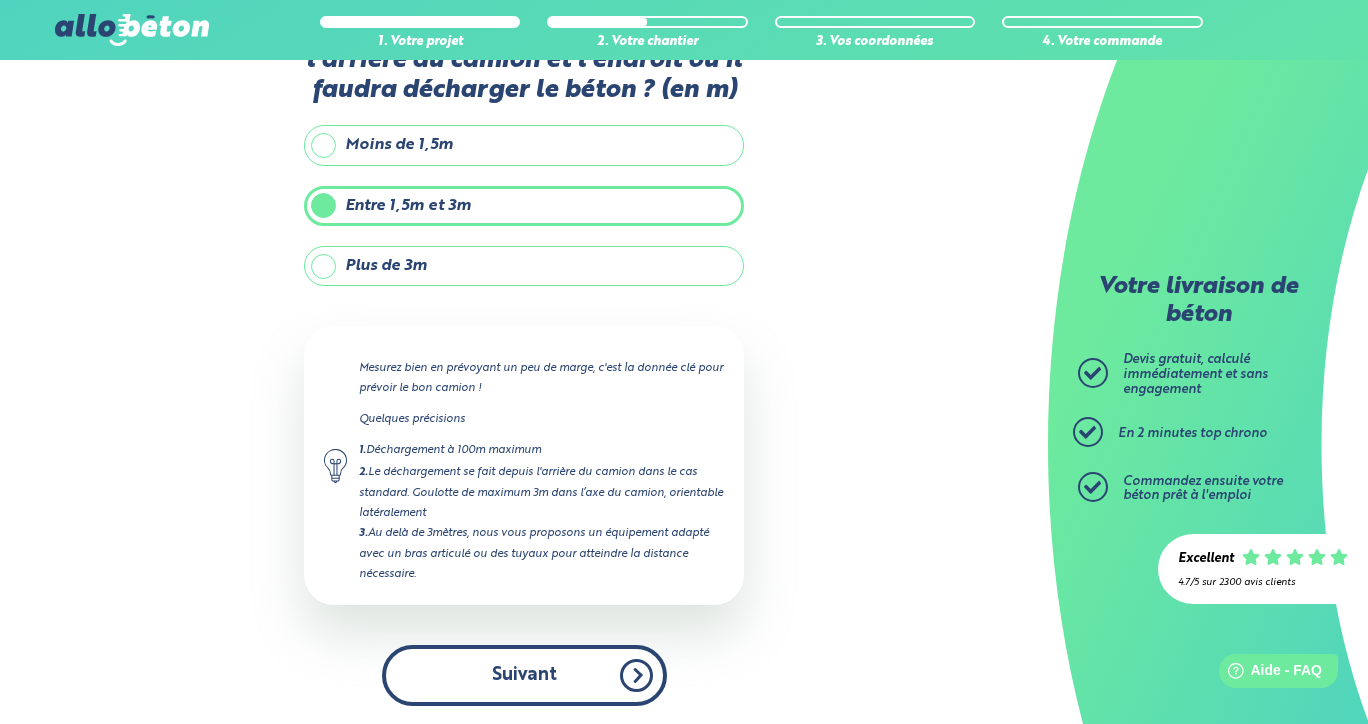 click on "Suivant" at bounding box center (524, 675) 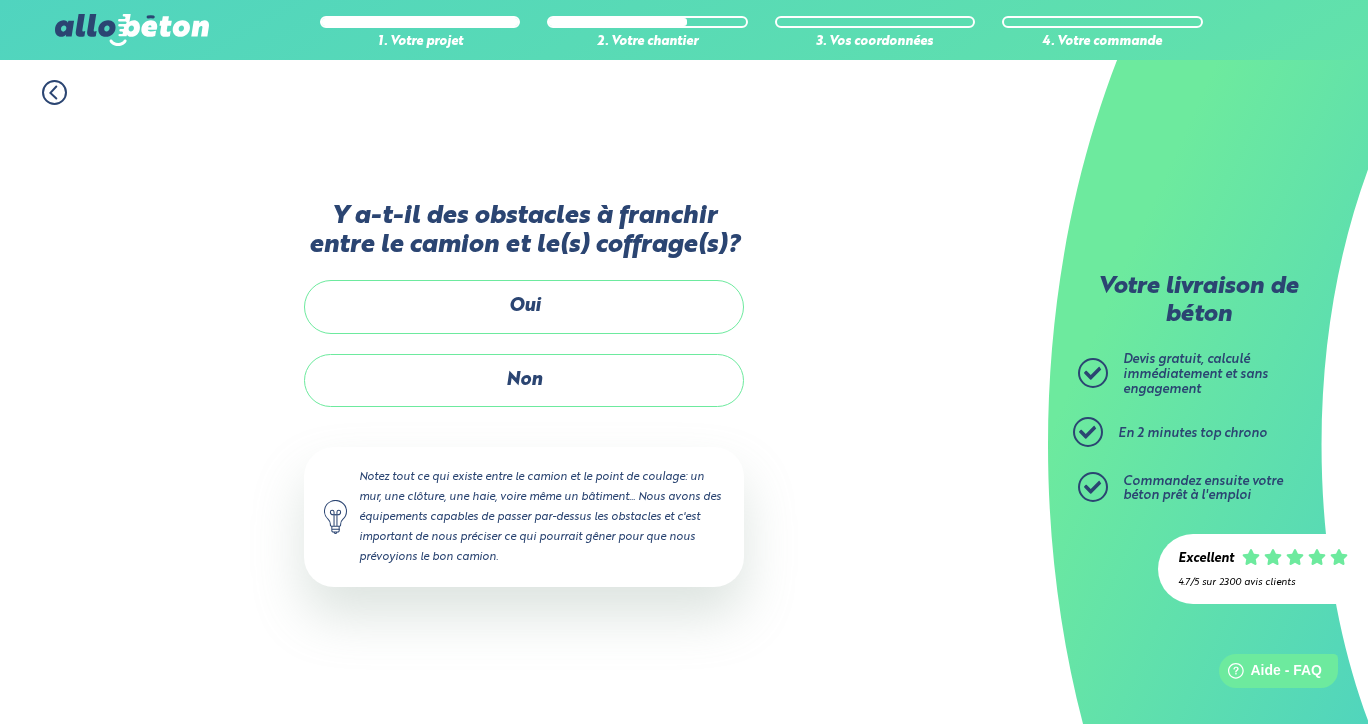 scroll, scrollTop: 0, scrollLeft: 0, axis: both 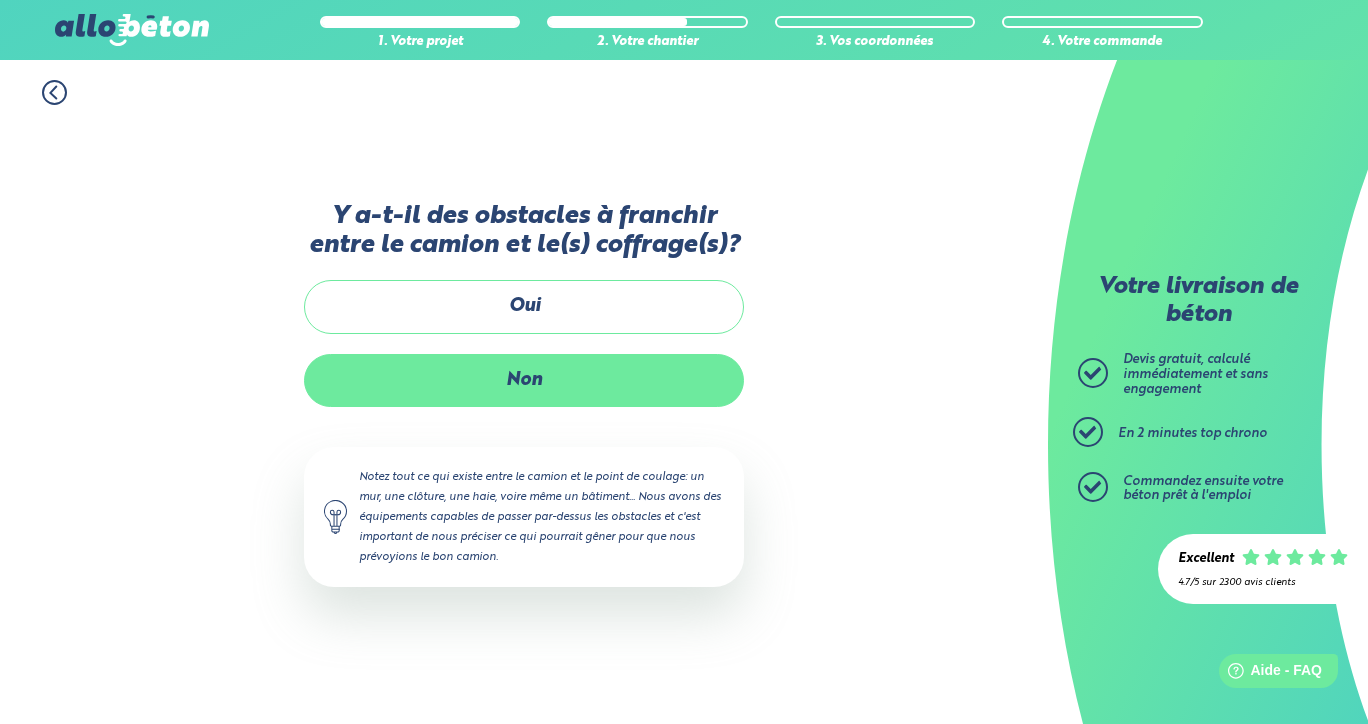 click on "Non" at bounding box center [524, 380] 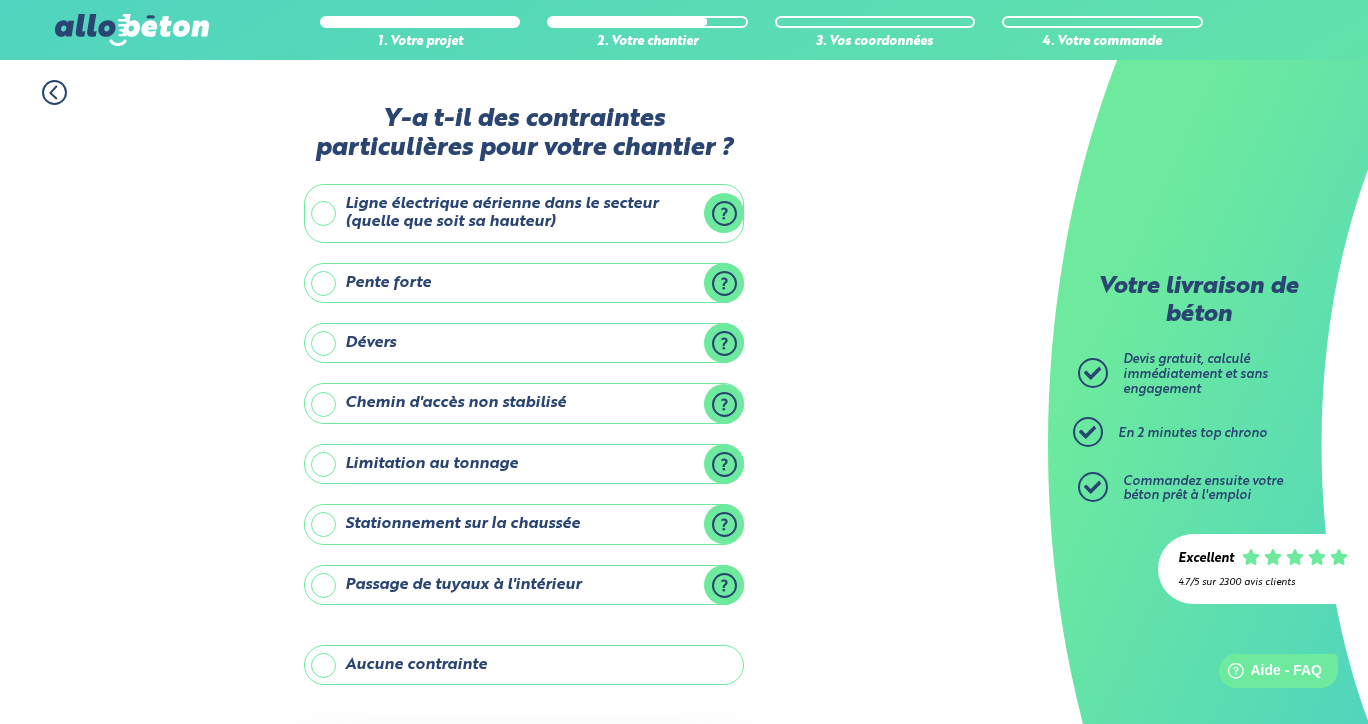 click on "Aucune contrainte" at bounding box center (524, 665) 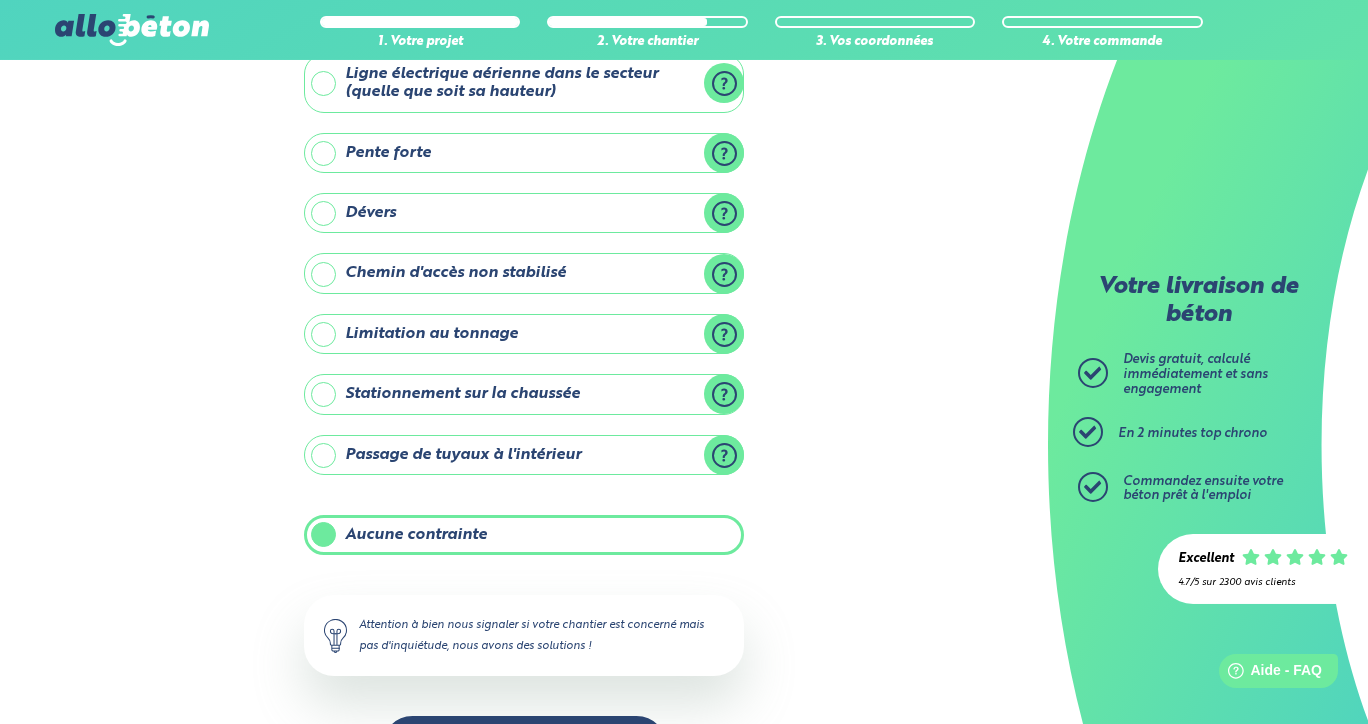scroll, scrollTop: 203, scrollLeft: 0, axis: vertical 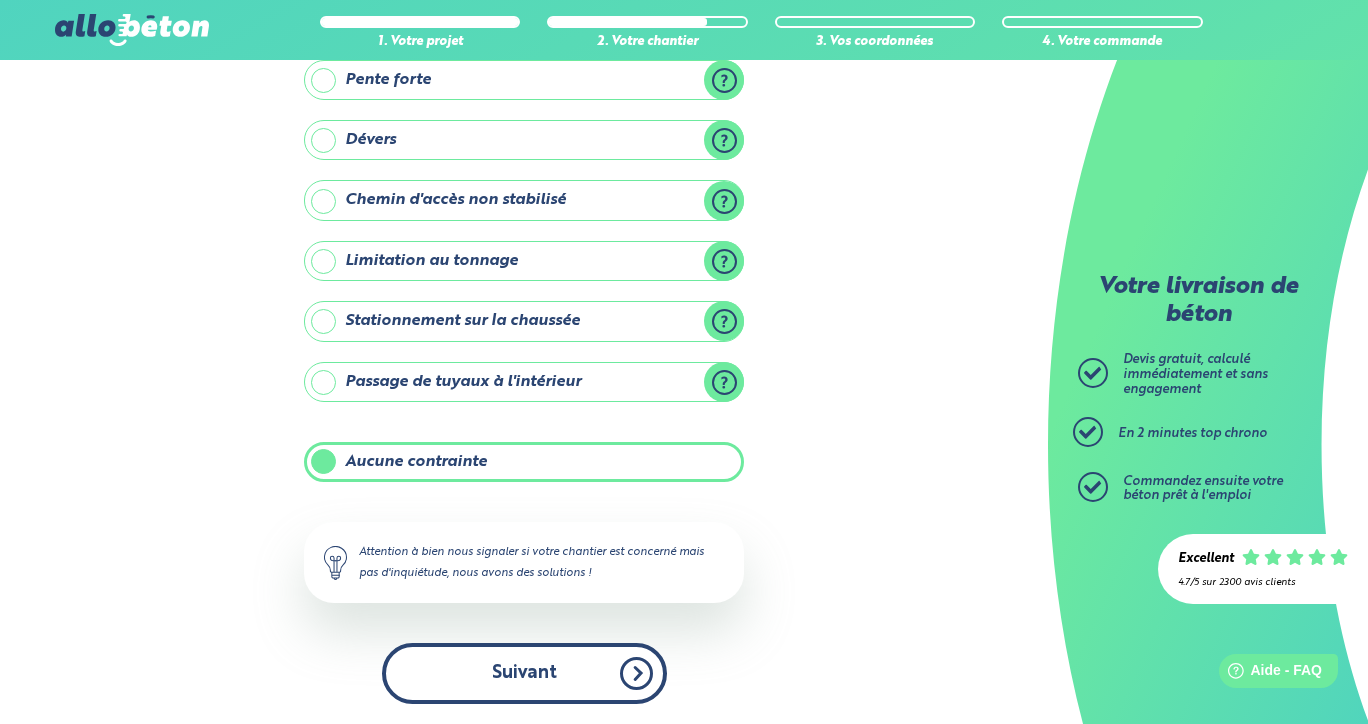 click on "Suivant" at bounding box center [524, 673] 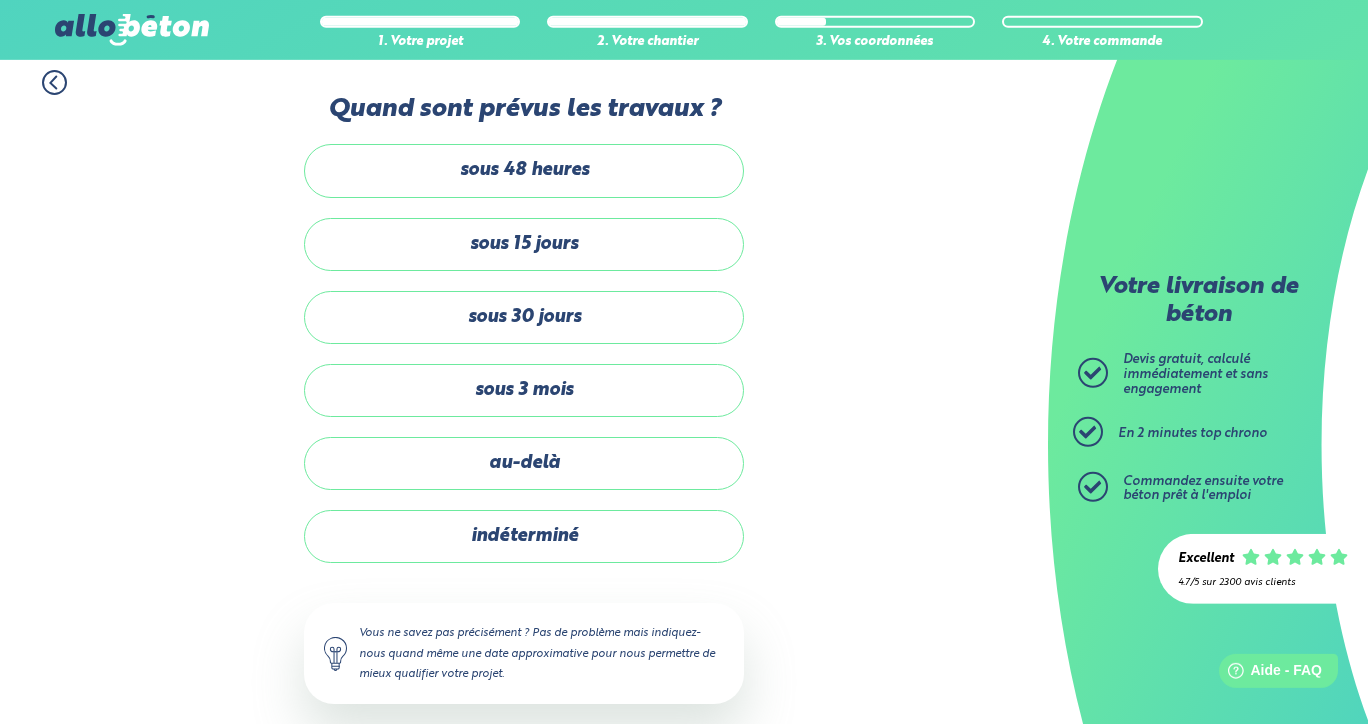 scroll, scrollTop: 0, scrollLeft: 0, axis: both 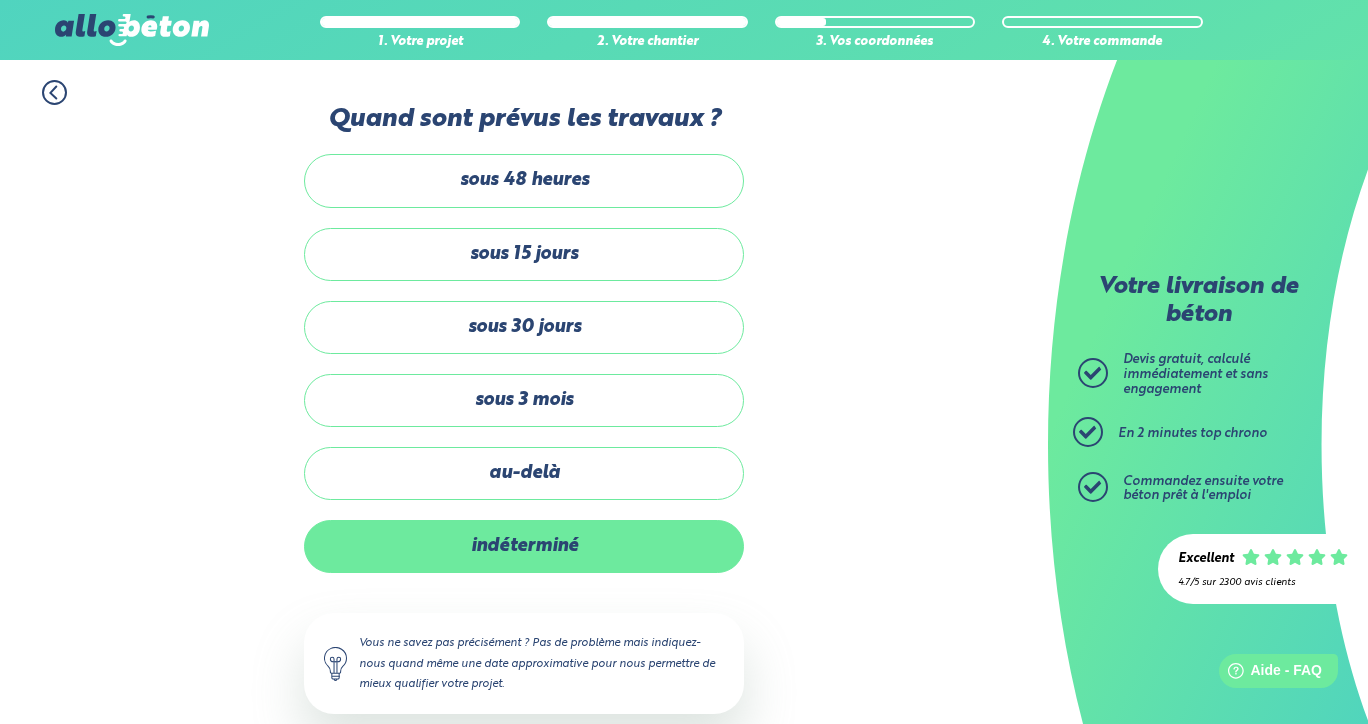 click on "indéterminé" at bounding box center (524, 546) 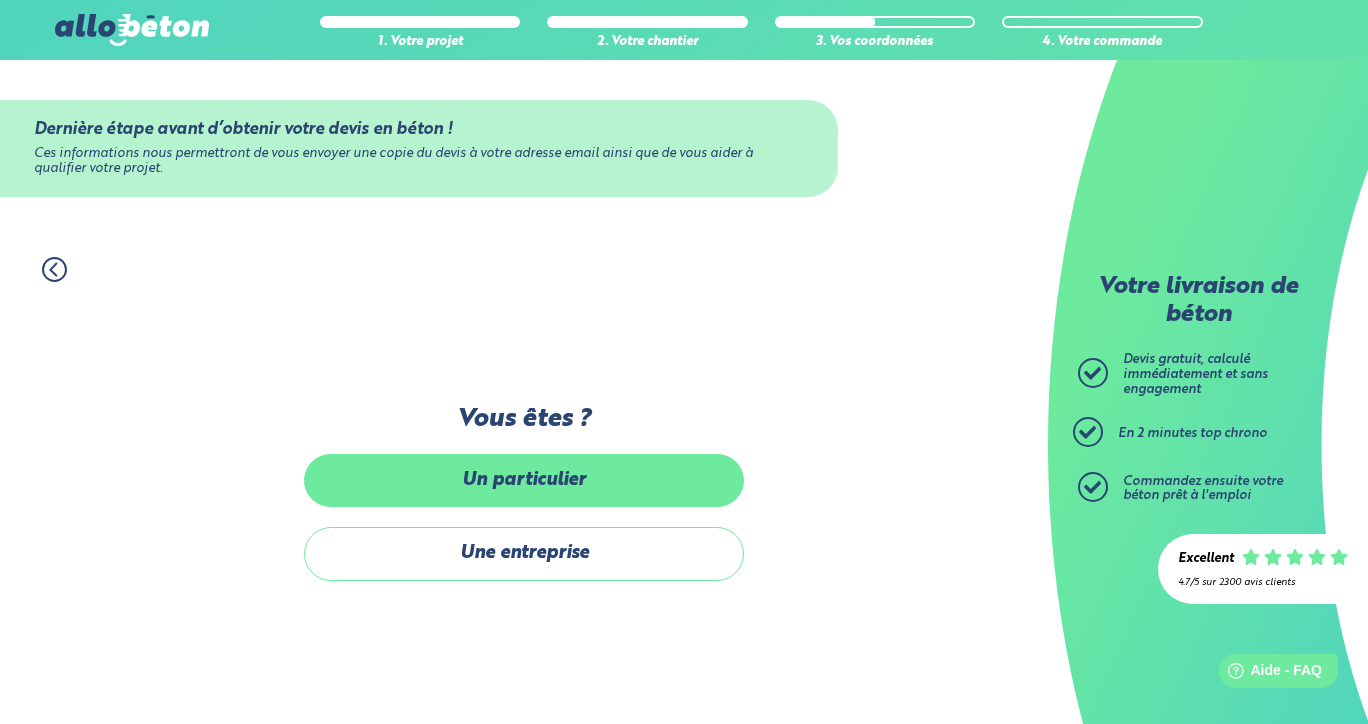 click on "Un particulier" at bounding box center (524, 480) 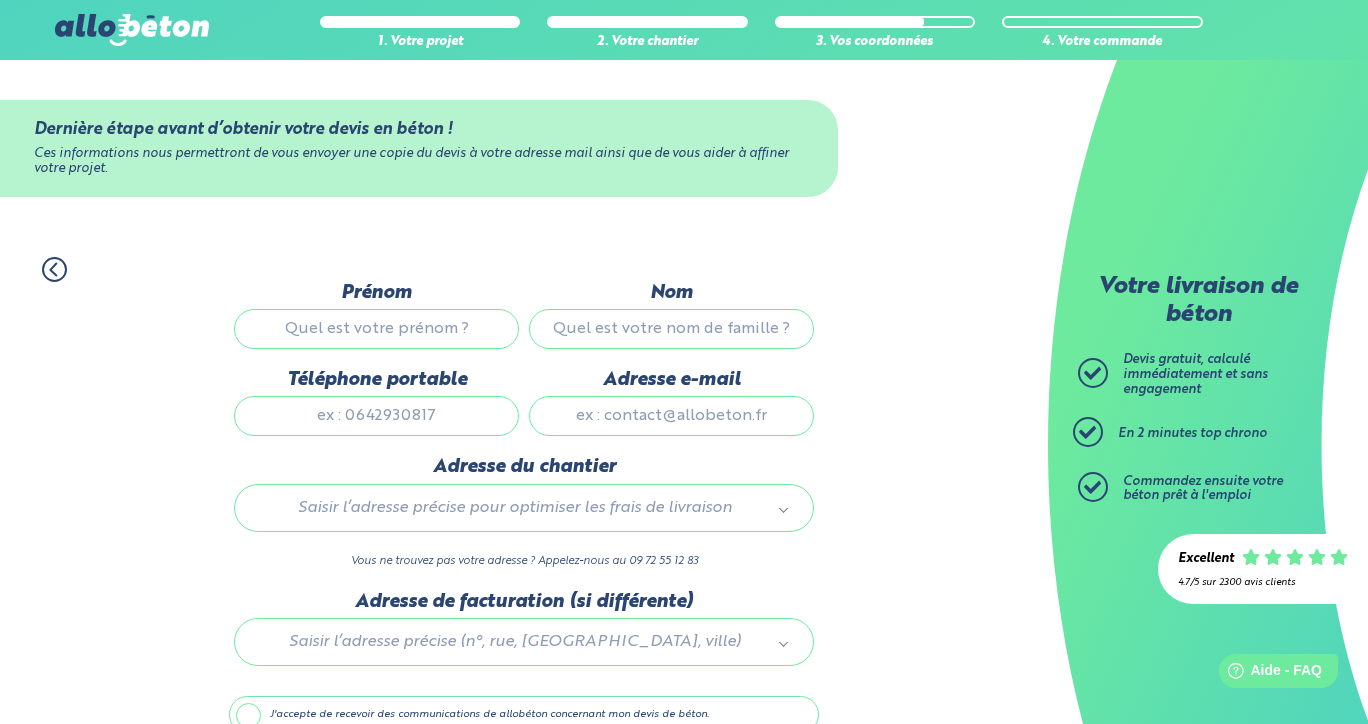 click on "Prénom" at bounding box center (376, 329) 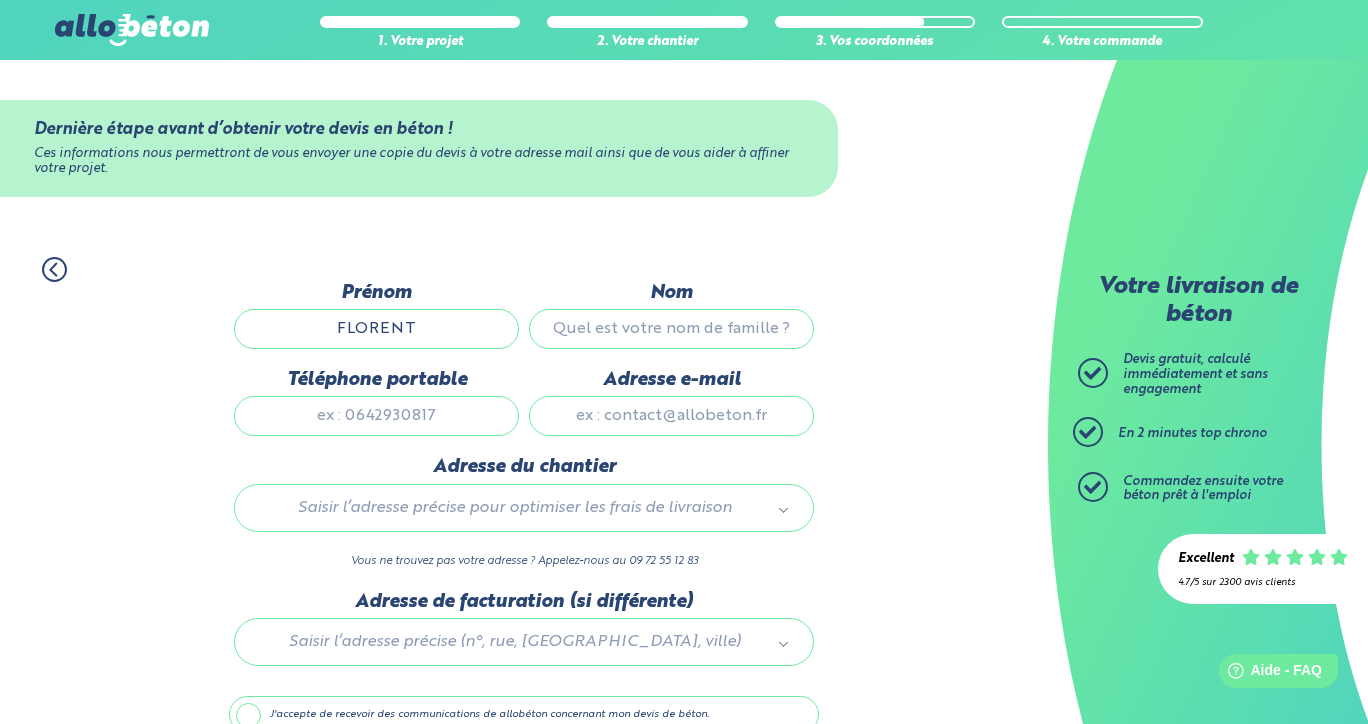 type on "FLORENT" 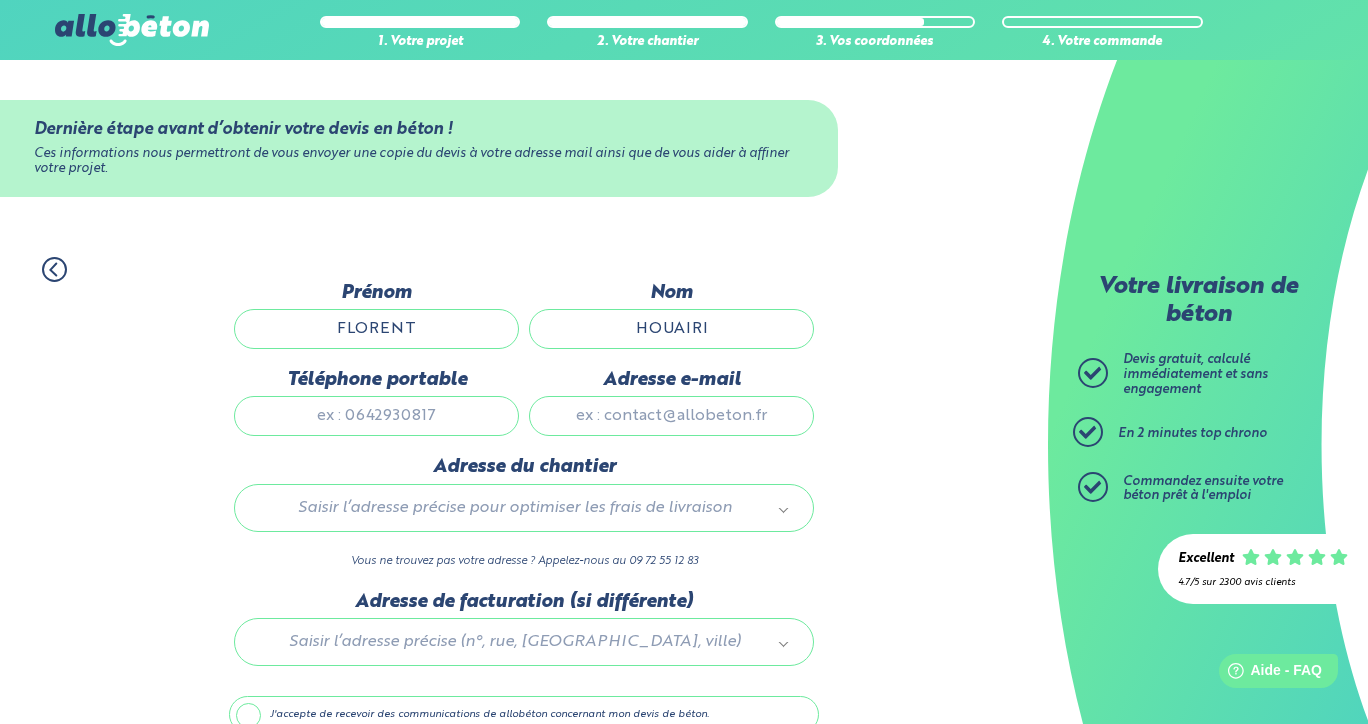 type on "HOUAIRI" 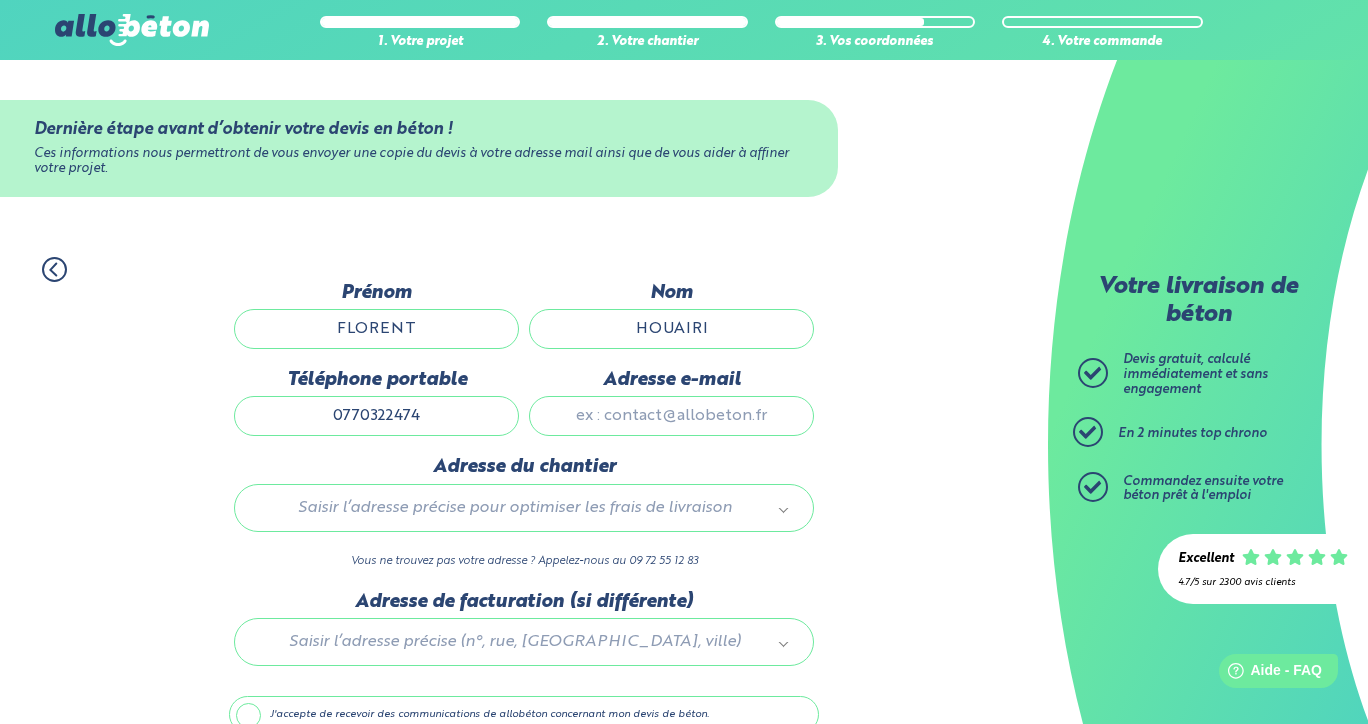 type on "0770322474" 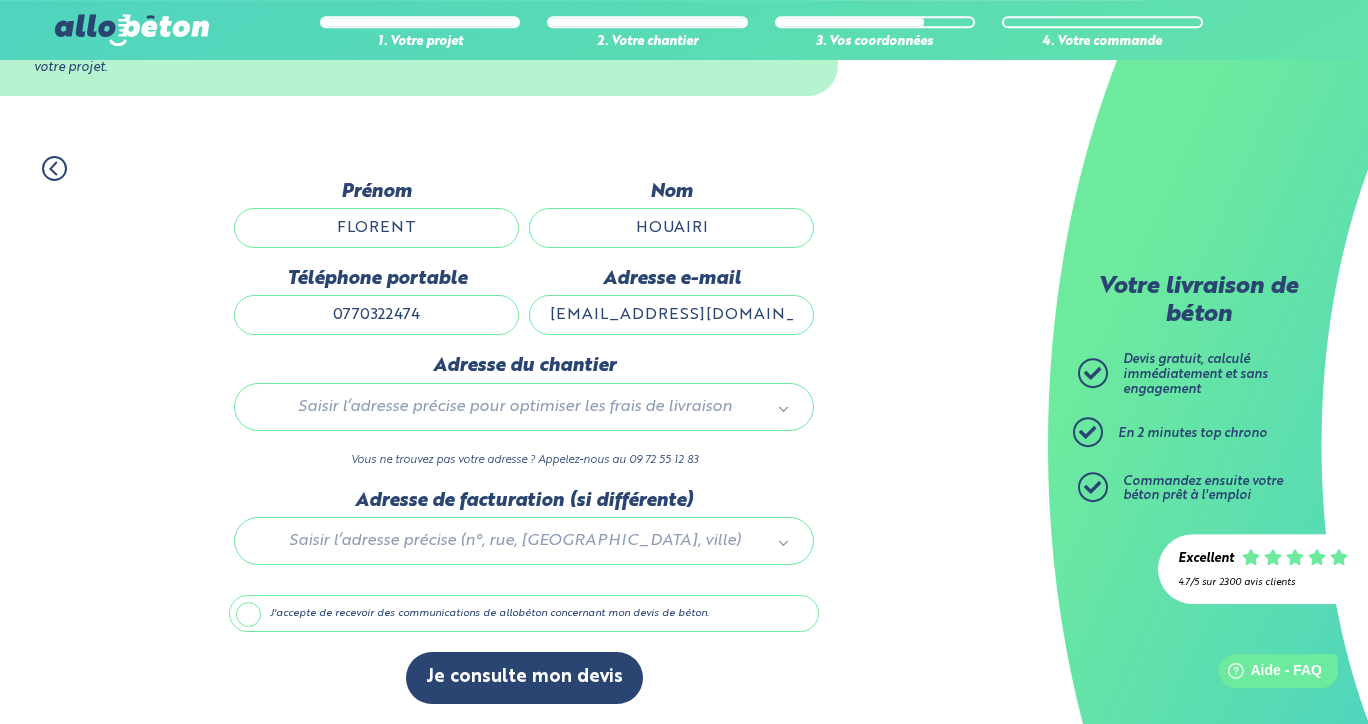scroll, scrollTop: 108, scrollLeft: 0, axis: vertical 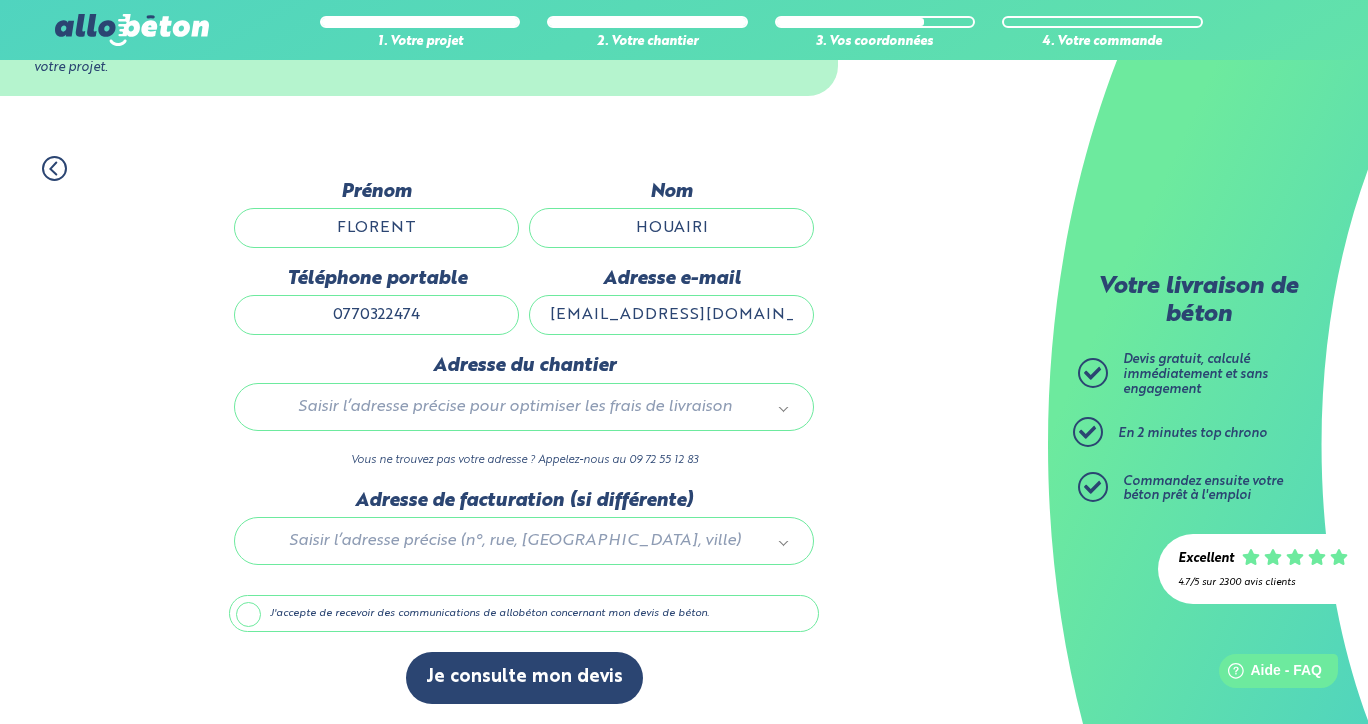 type on "[EMAIL_ADDRESS][DOMAIN_NAME]" 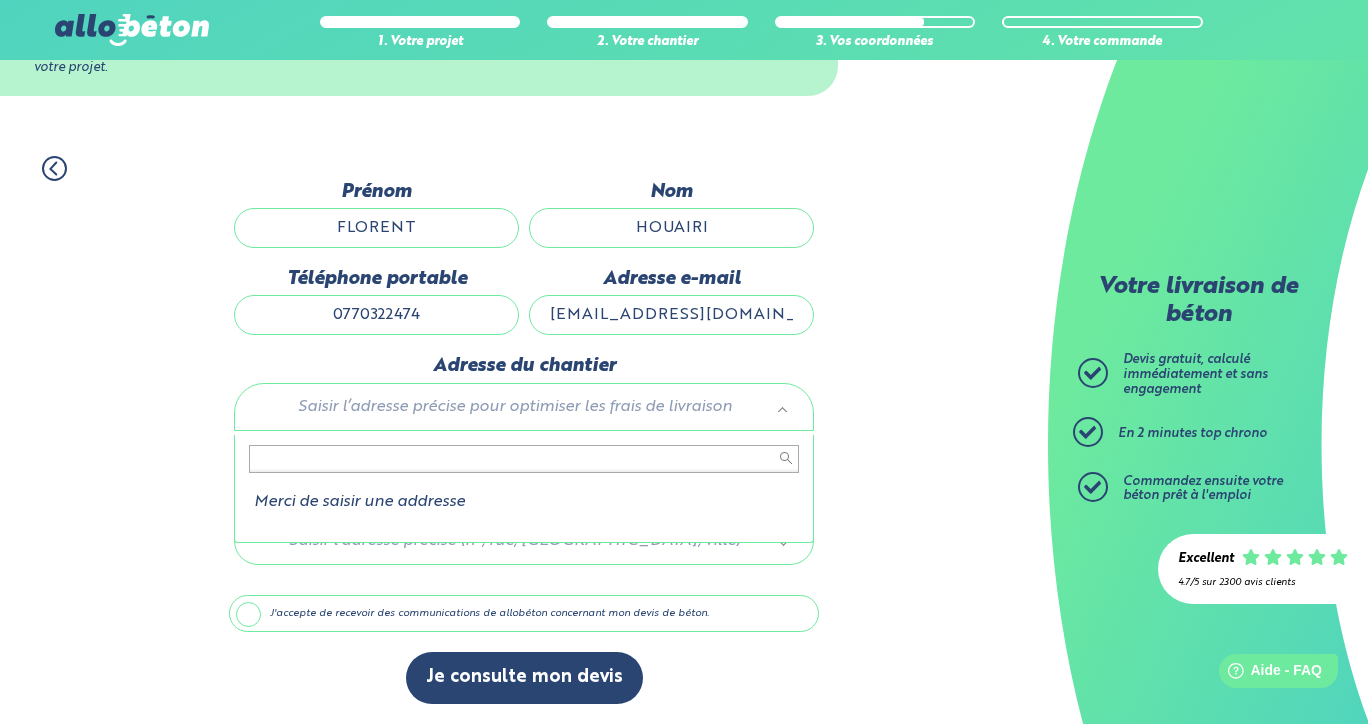 click on "09 72 55 12 83
Conseils et Appel Gratuits
nos produits
le béton prêt à l'emploi
quel prix pour un m³ de béton ?
la toupie béton" at bounding box center (684, 311) 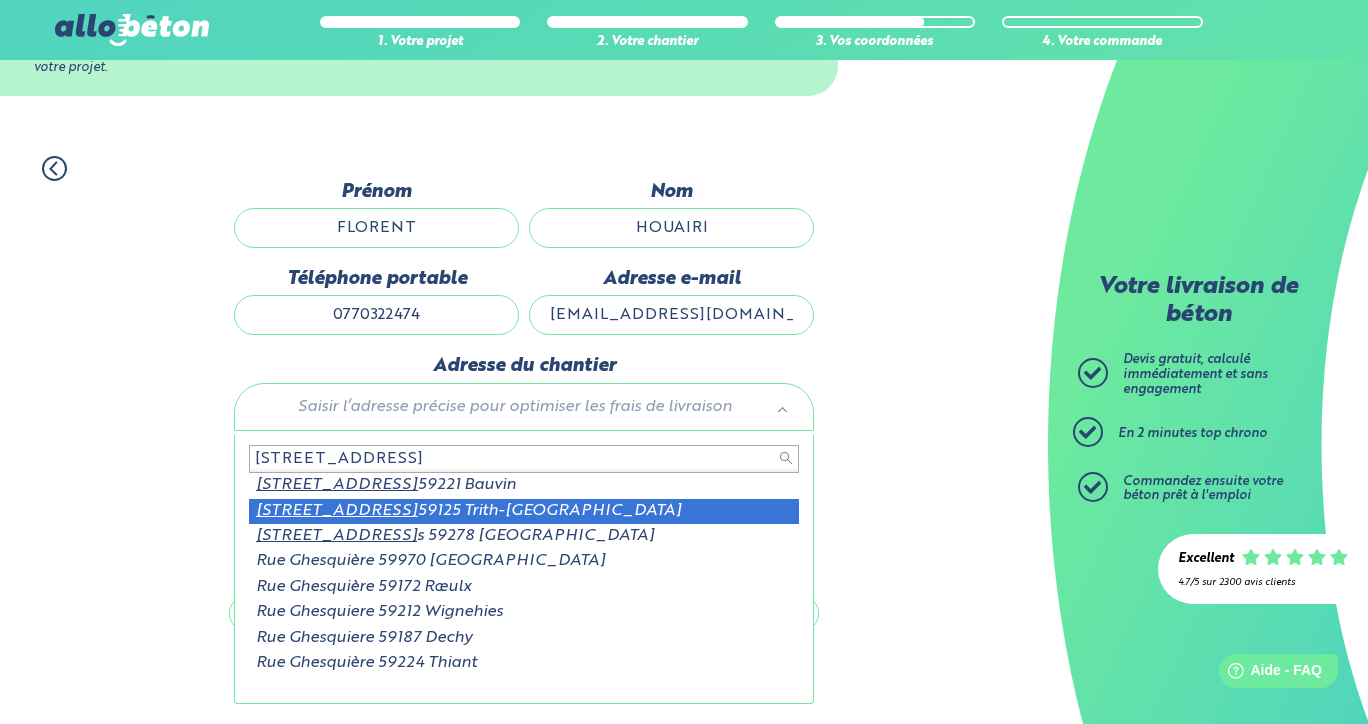 type on "66 Rue ghesquiere" 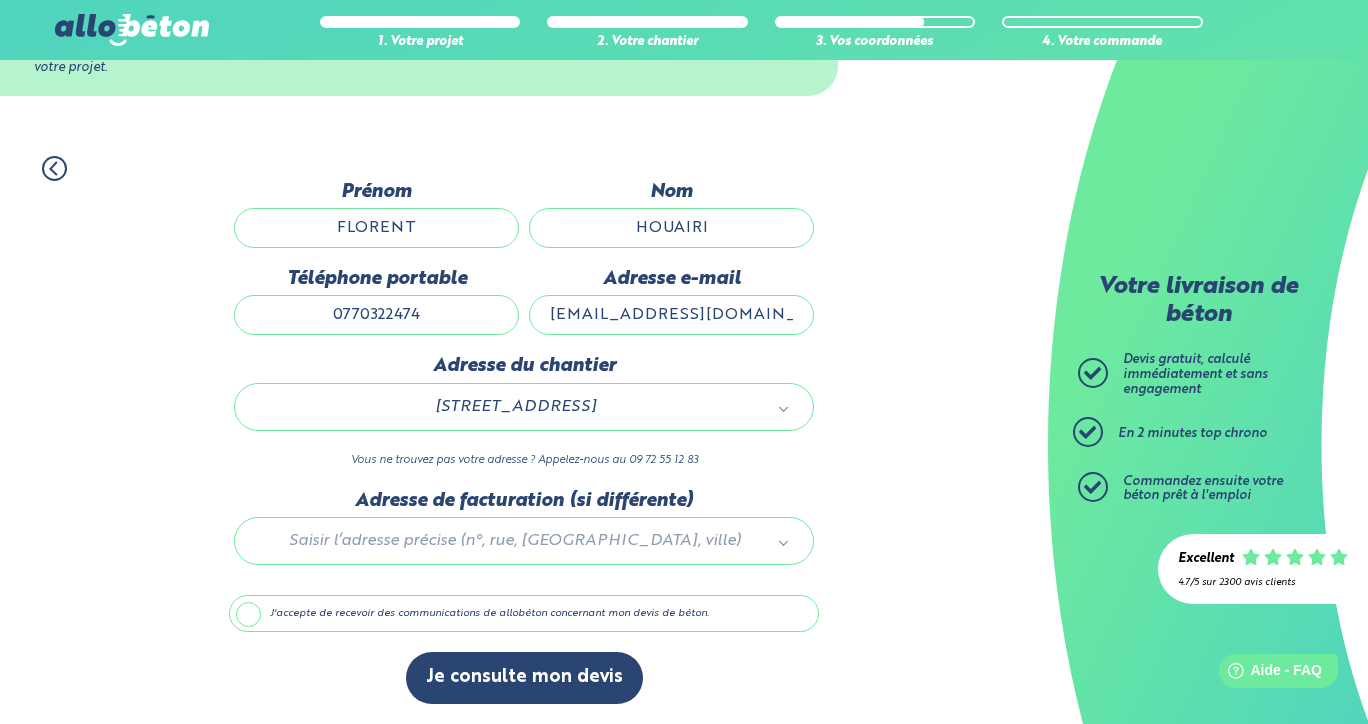 click at bounding box center (524, 537) 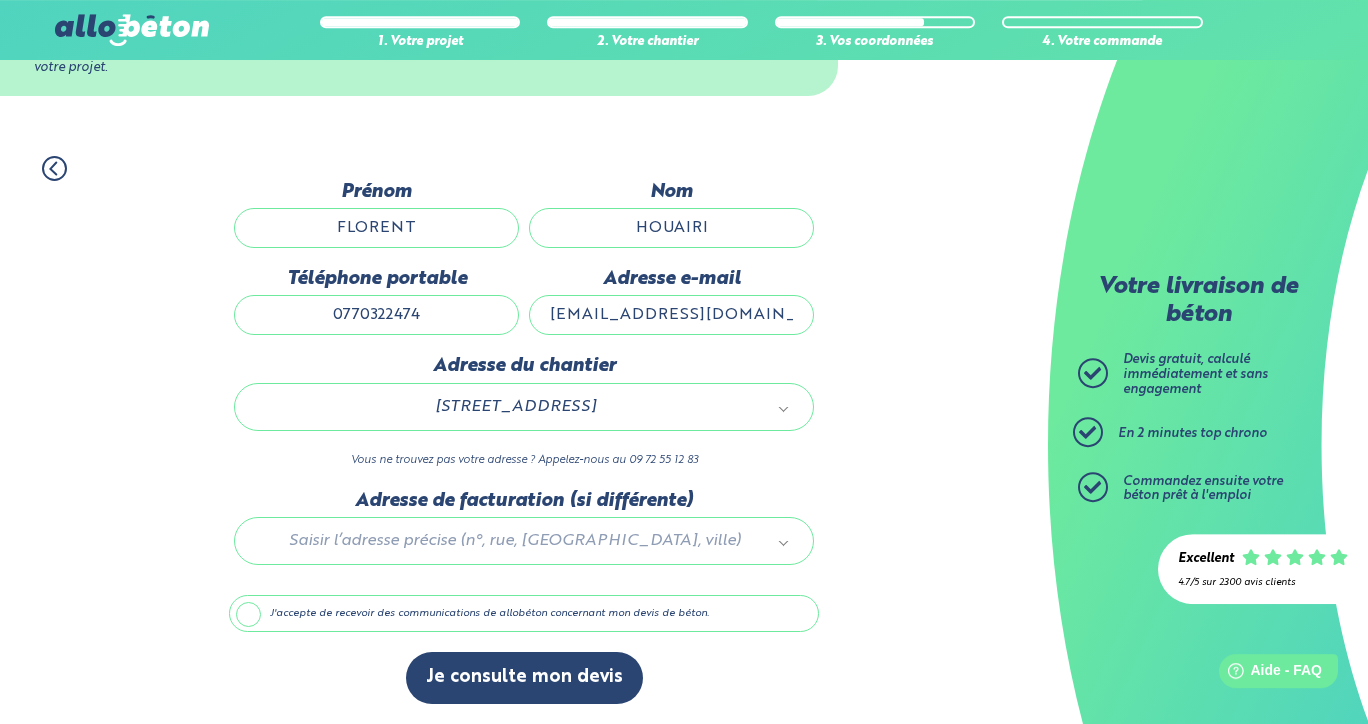 scroll, scrollTop: 110, scrollLeft: 0, axis: vertical 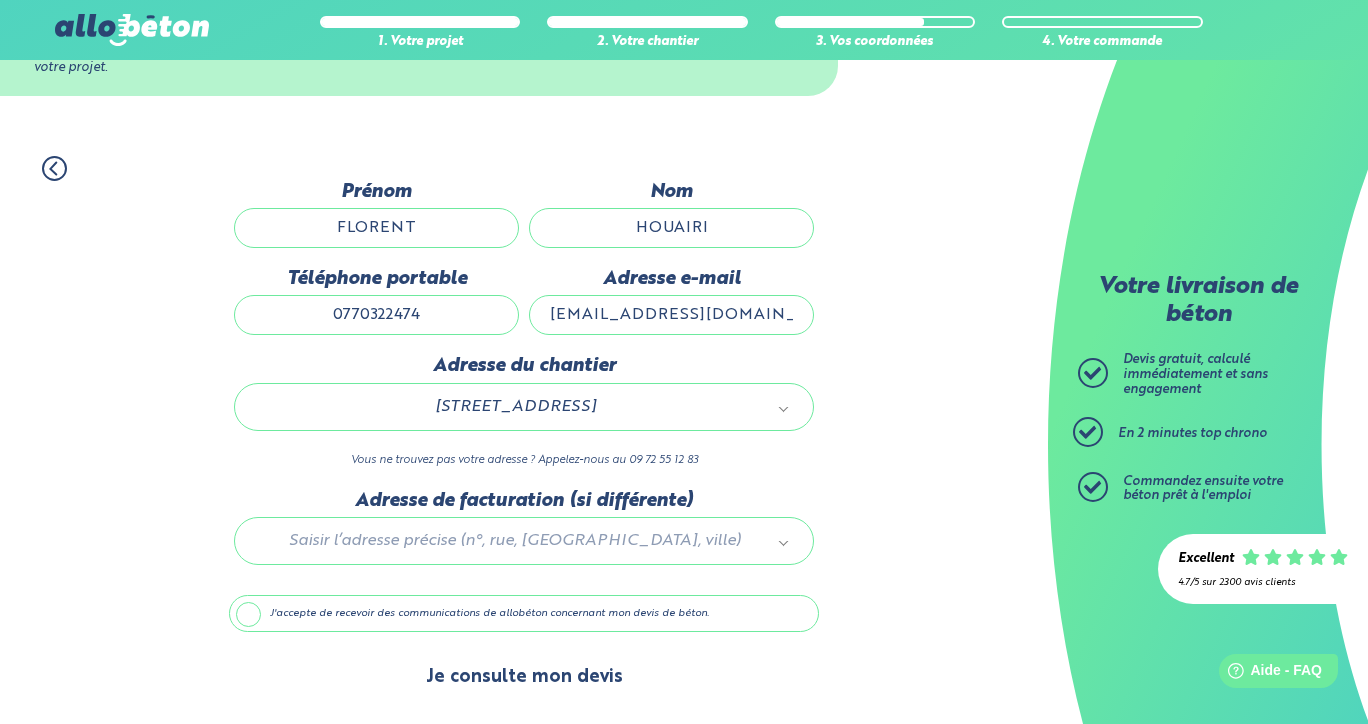 click on "Je consulte mon devis" at bounding box center [524, 677] 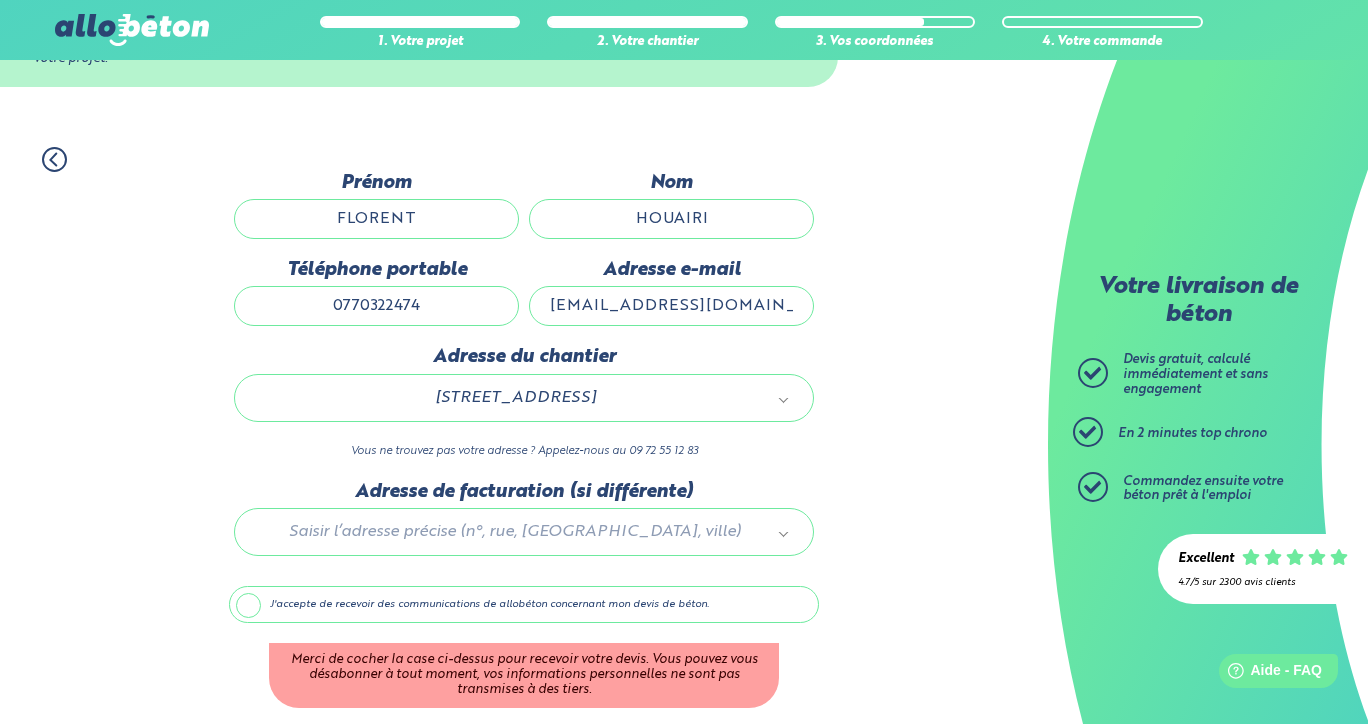 click on "J'accepte de recevoir des communications de allobéton concernant mon devis de béton." at bounding box center [524, 605] 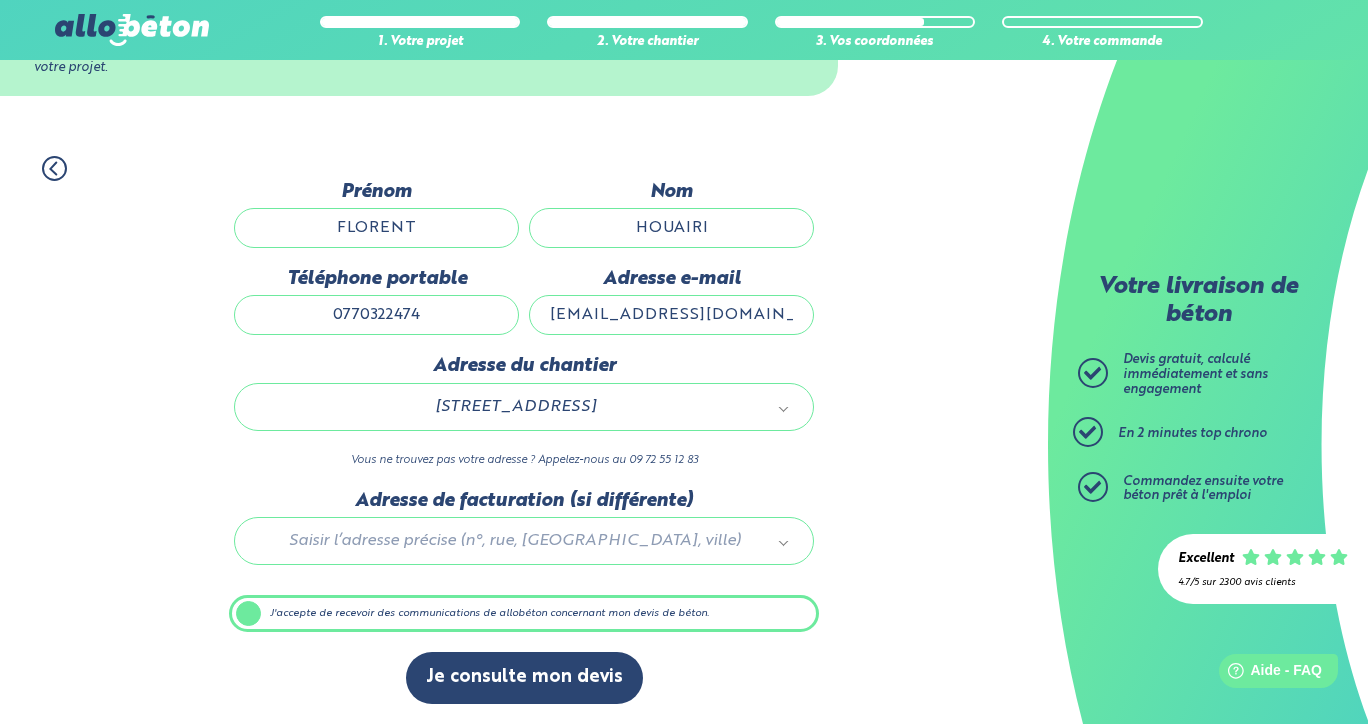 click on "J'accepte de recevoir des communications de allobéton concernant mon devis de béton." at bounding box center [524, 614] 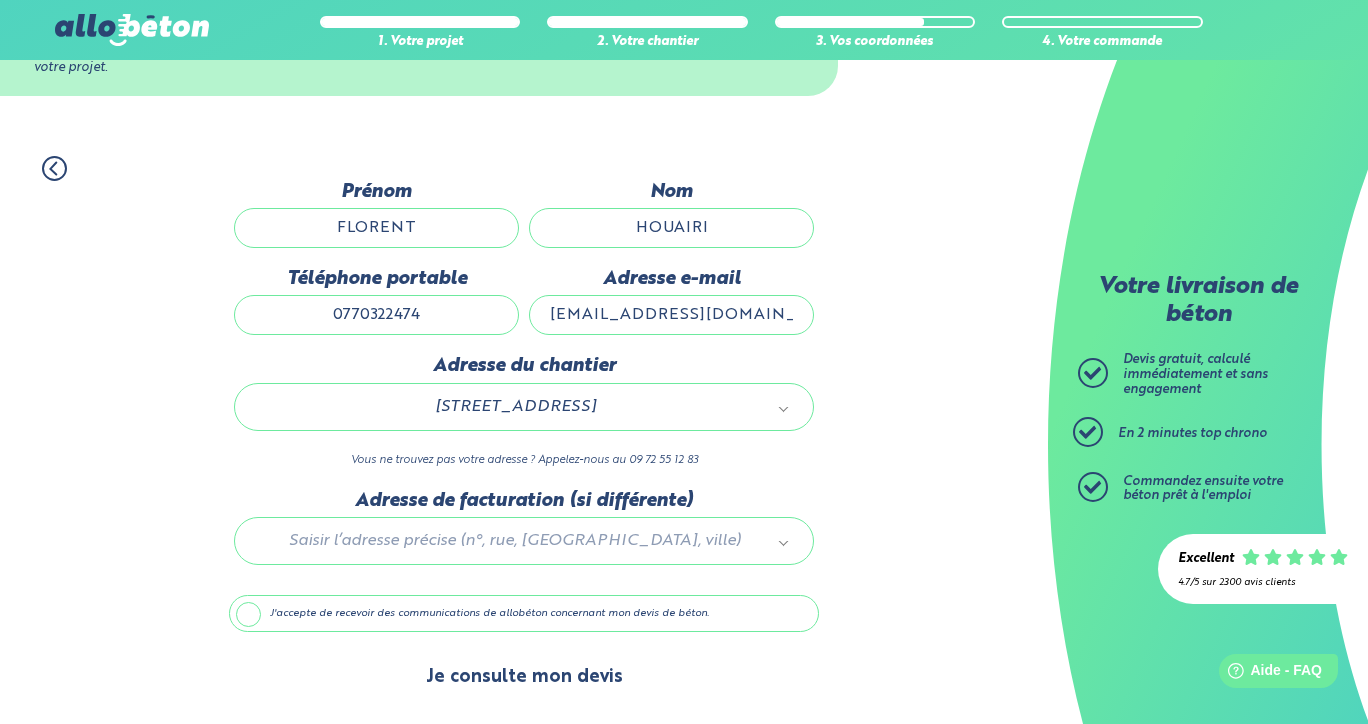 click on "Je consulte mon devis" at bounding box center [524, 677] 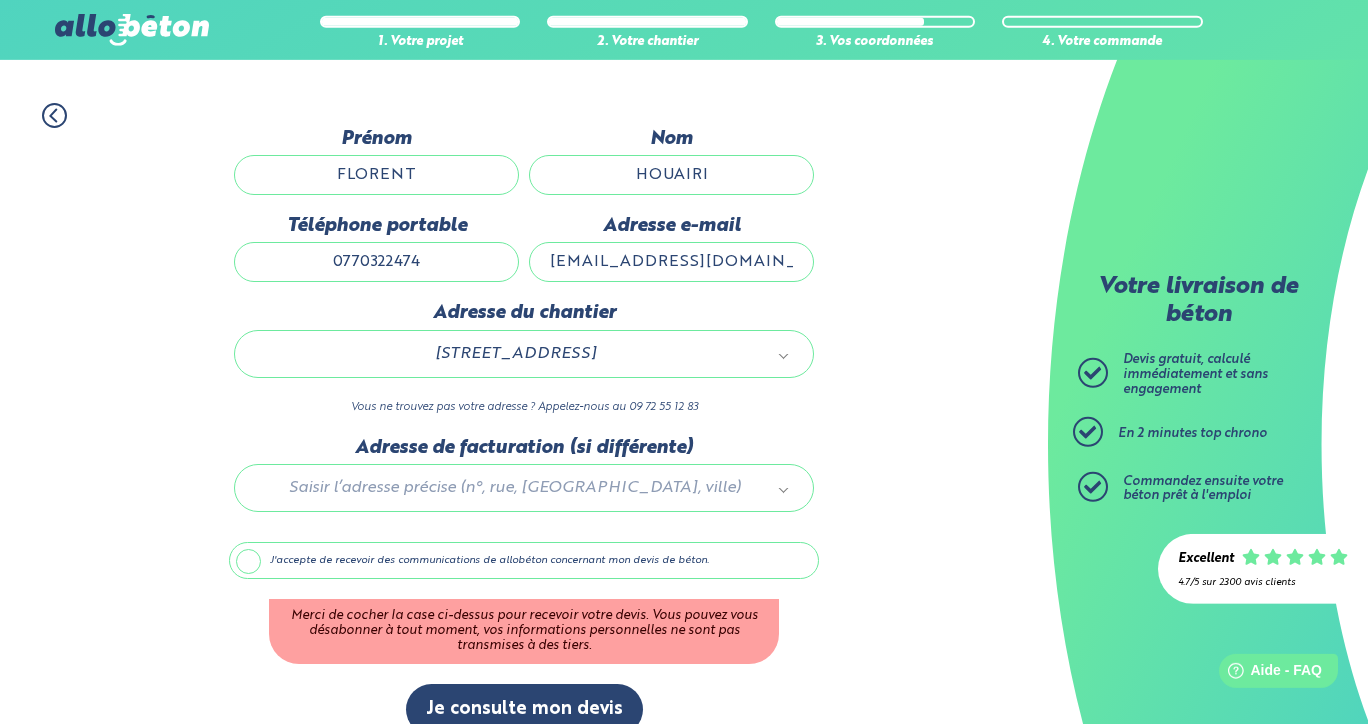 scroll, scrollTop: 194, scrollLeft: 0, axis: vertical 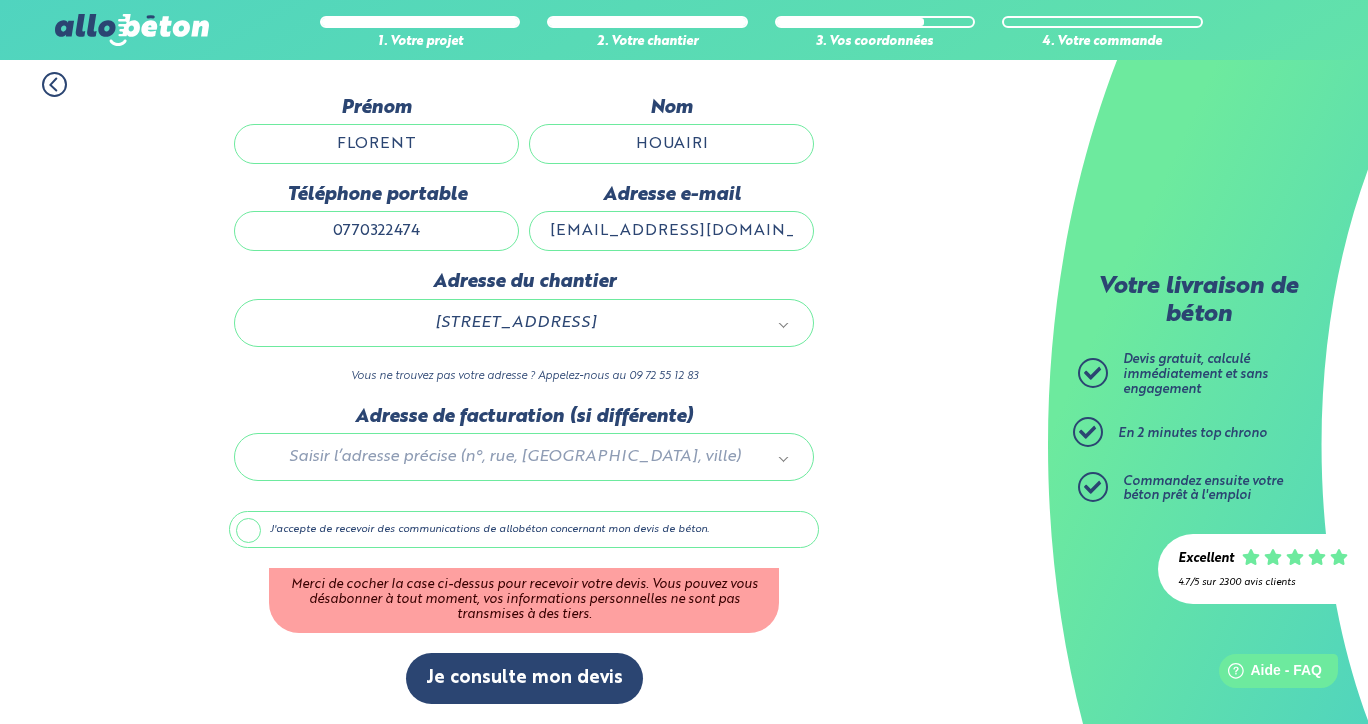 click on "J'accepte de recevoir des communications de allobéton concernant mon devis de béton." at bounding box center [524, 530] 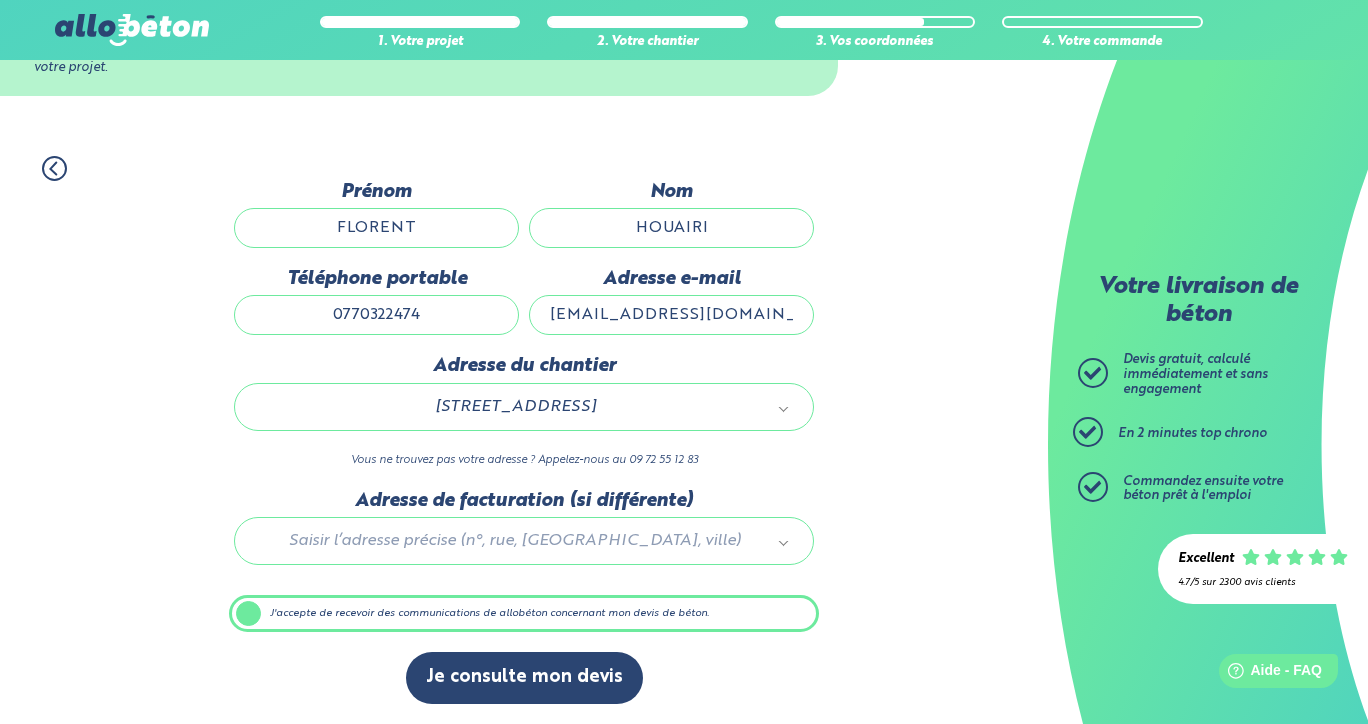 scroll, scrollTop: 110, scrollLeft: 0, axis: vertical 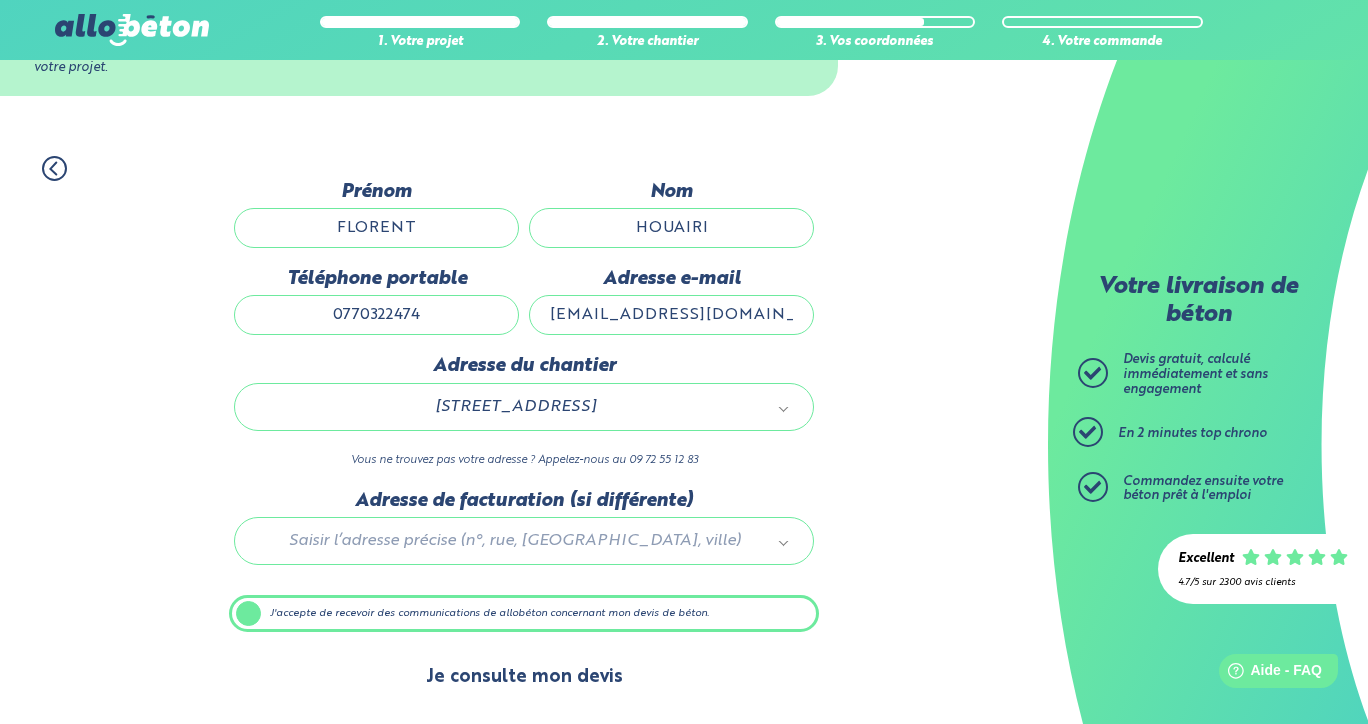 click on "Je consulte mon devis" at bounding box center (524, 677) 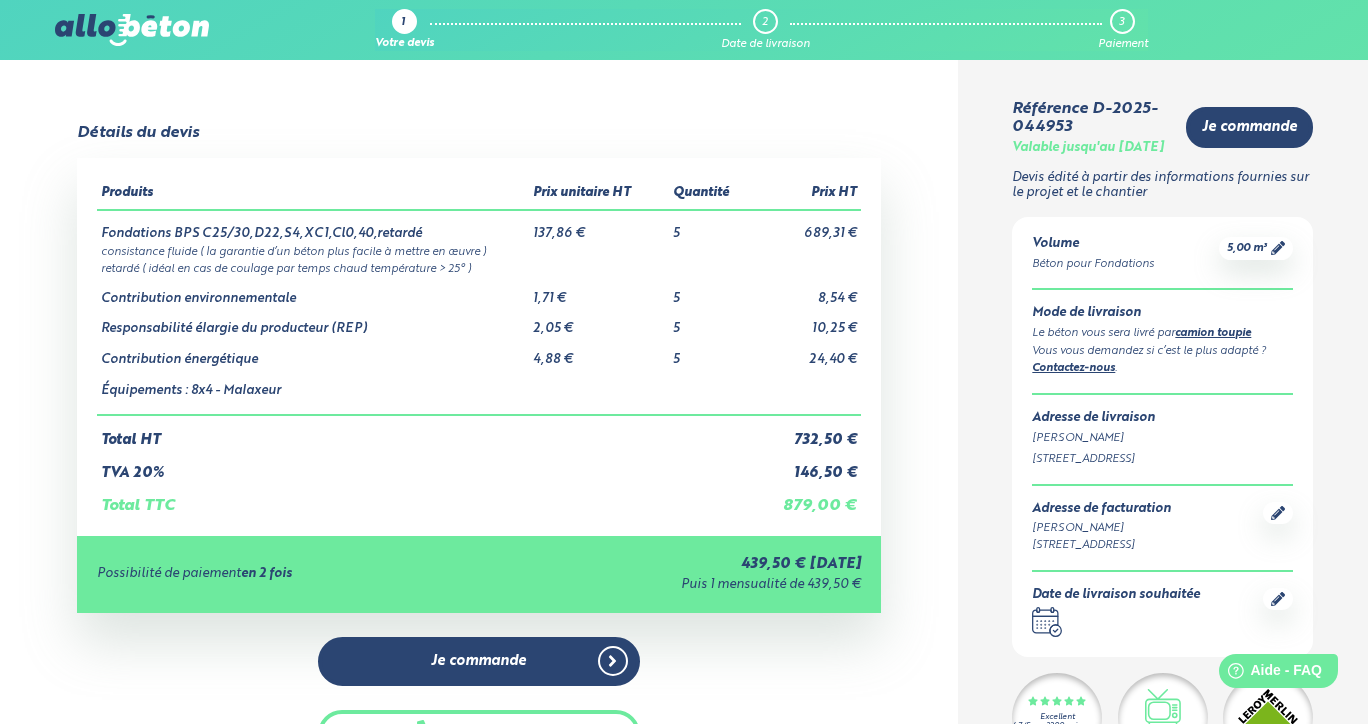 scroll, scrollTop: 0, scrollLeft: 0, axis: both 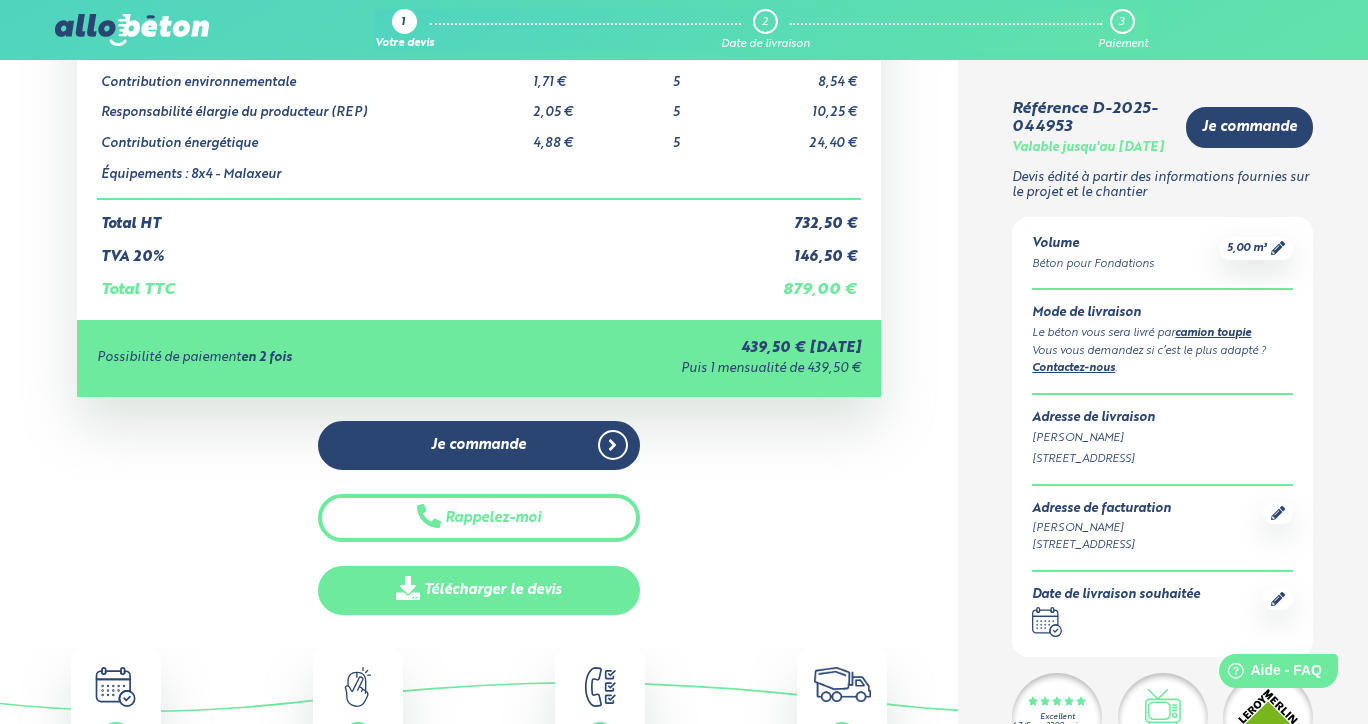 click on "Télécharger le devis" at bounding box center (479, 590) 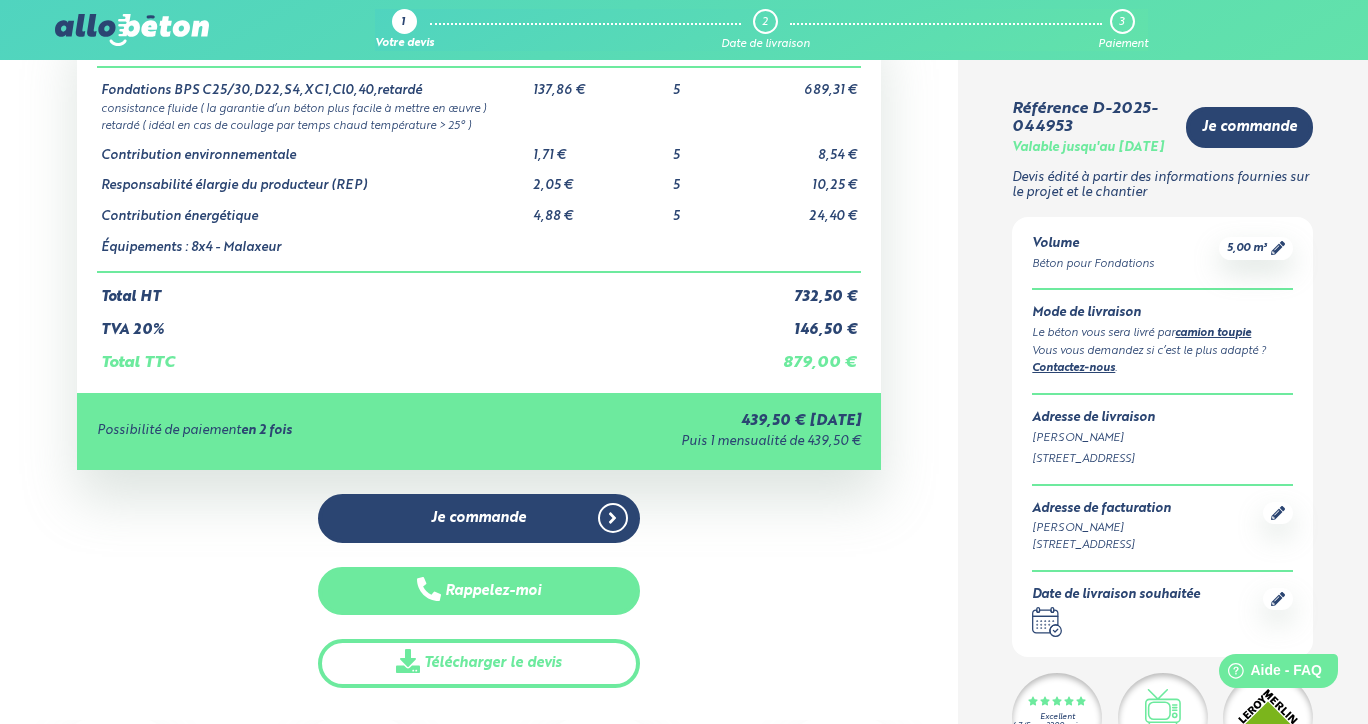 scroll, scrollTop: 0, scrollLeft: 0, axis: both 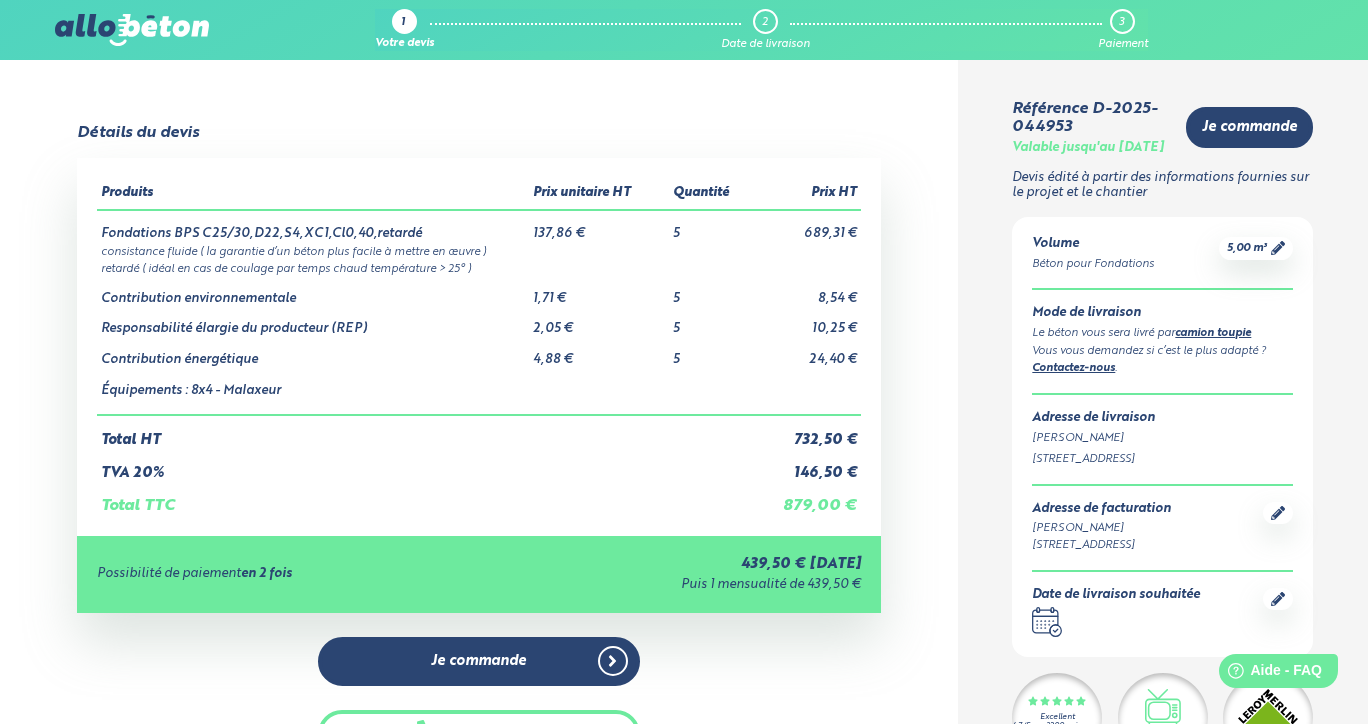 click at bounding box center (132, 30) 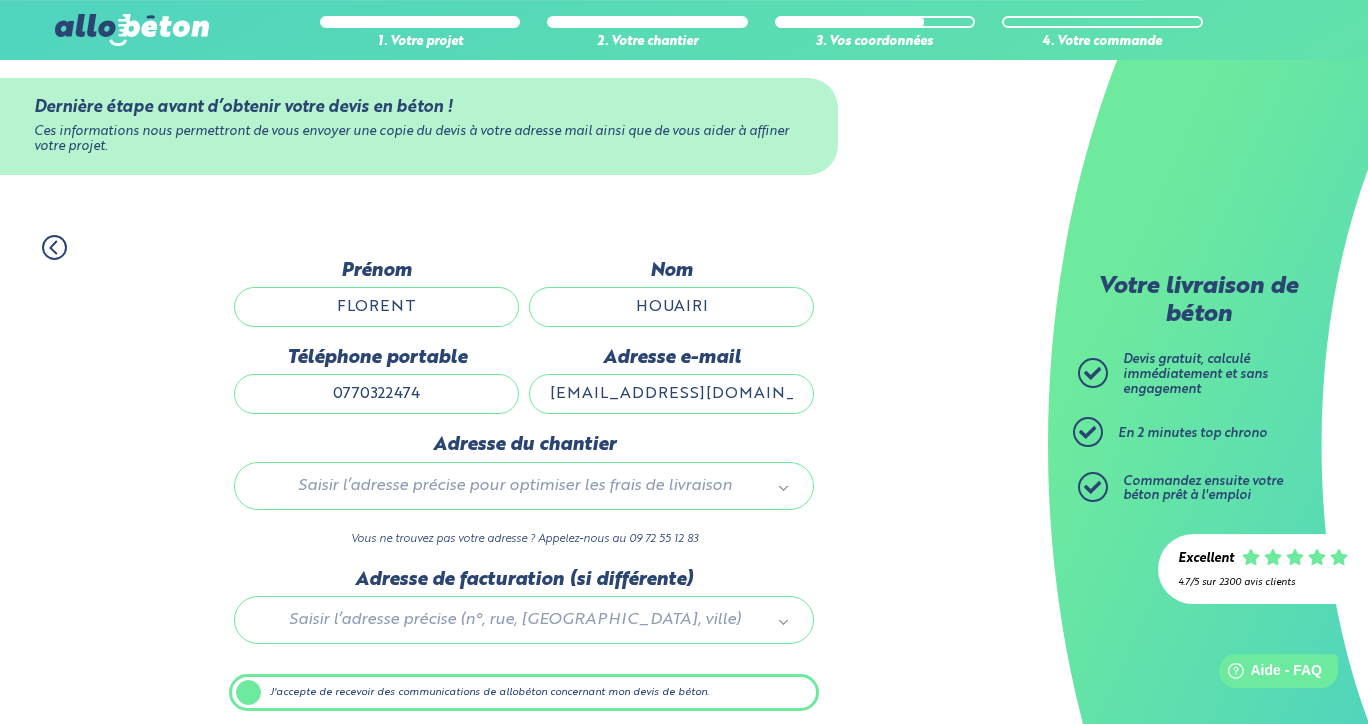 scroll, scrollTop: 0, scrollLeft: 0, axis: both 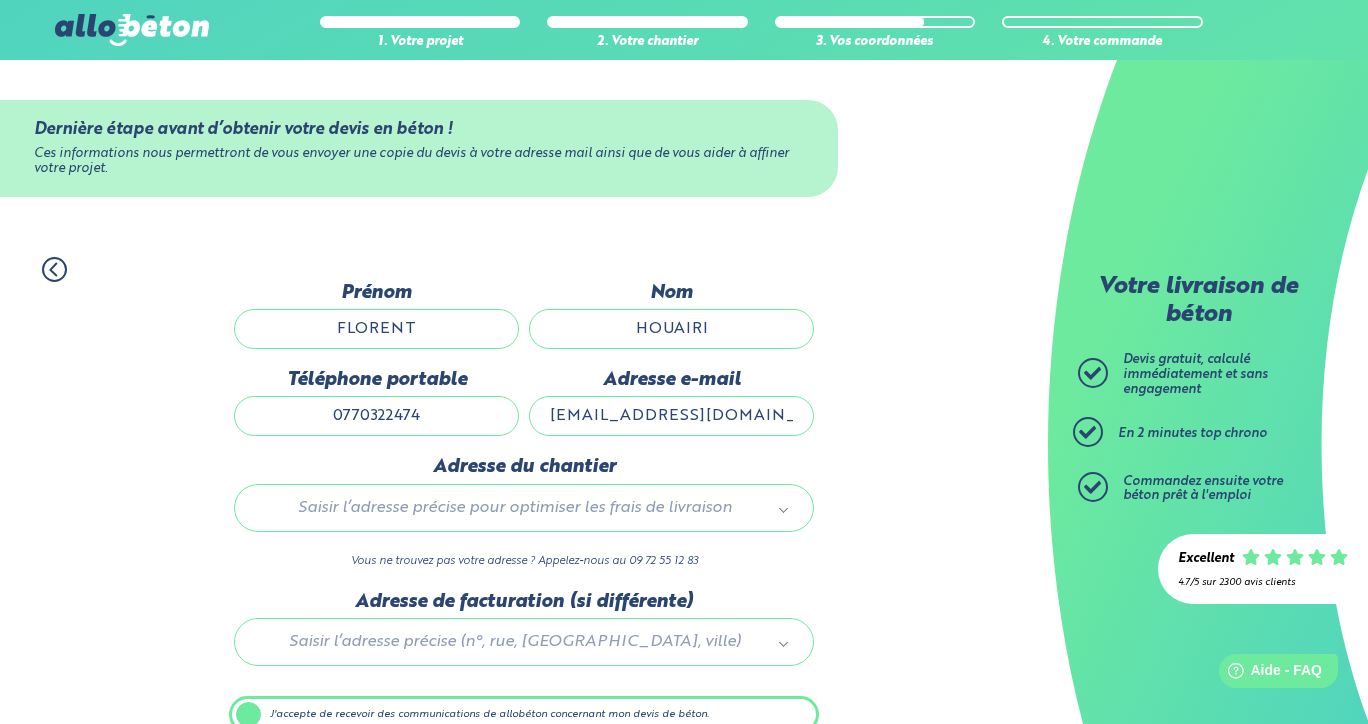 click at bounding box center [132, 30] 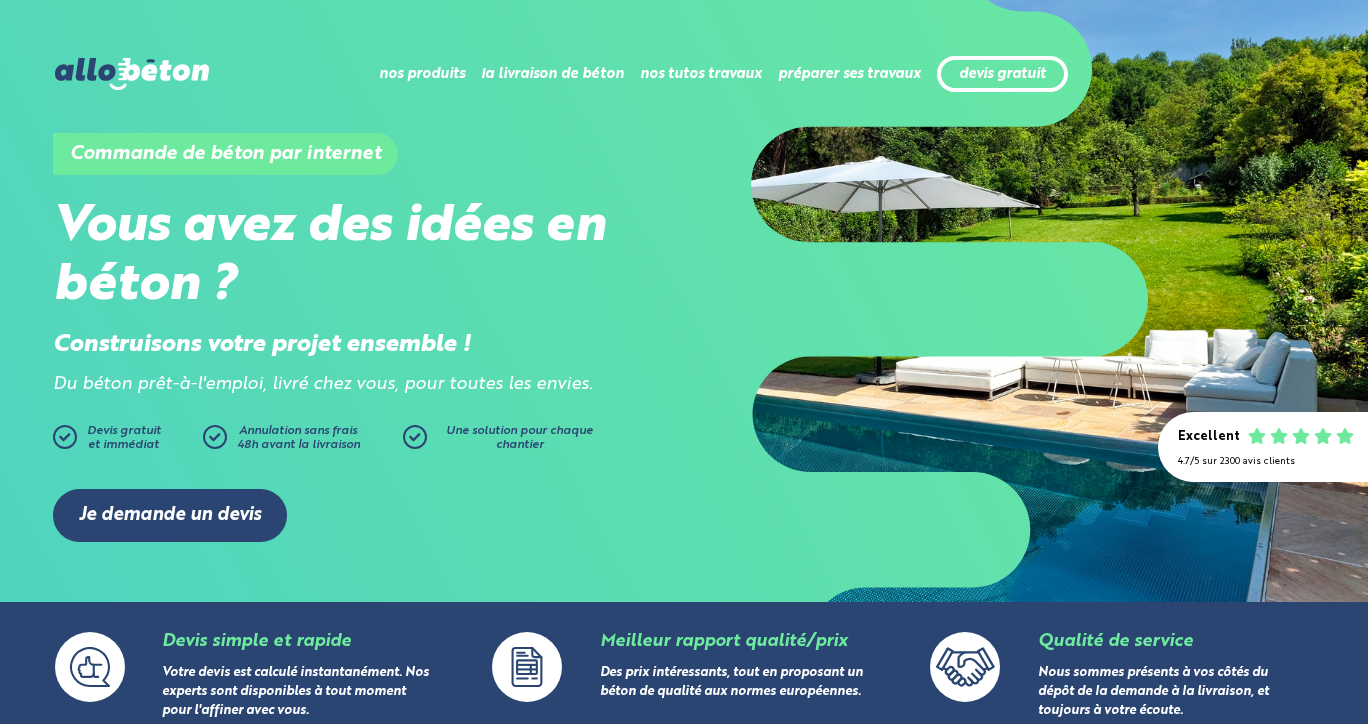 scroll, scrollTop: 0, scrollLeft: 0, axis: both 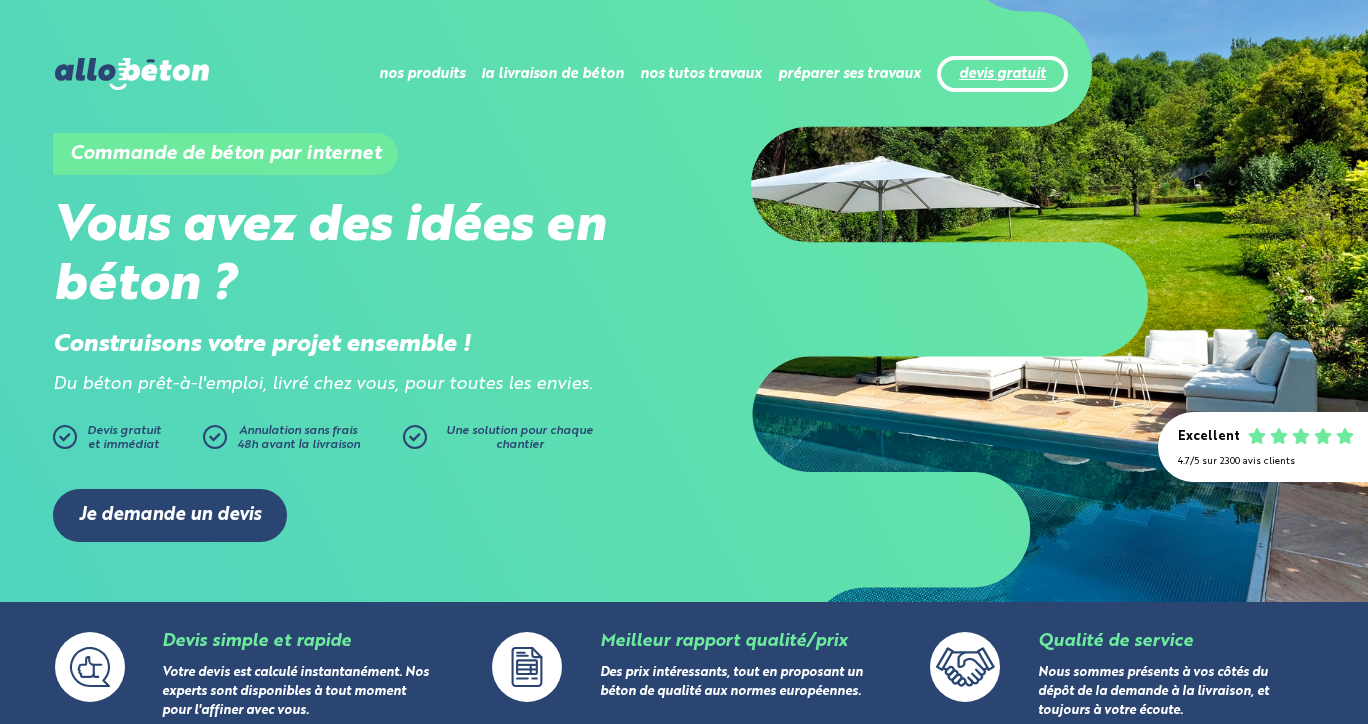 click on "devis gratuit" at bounding box center (1002, 74) 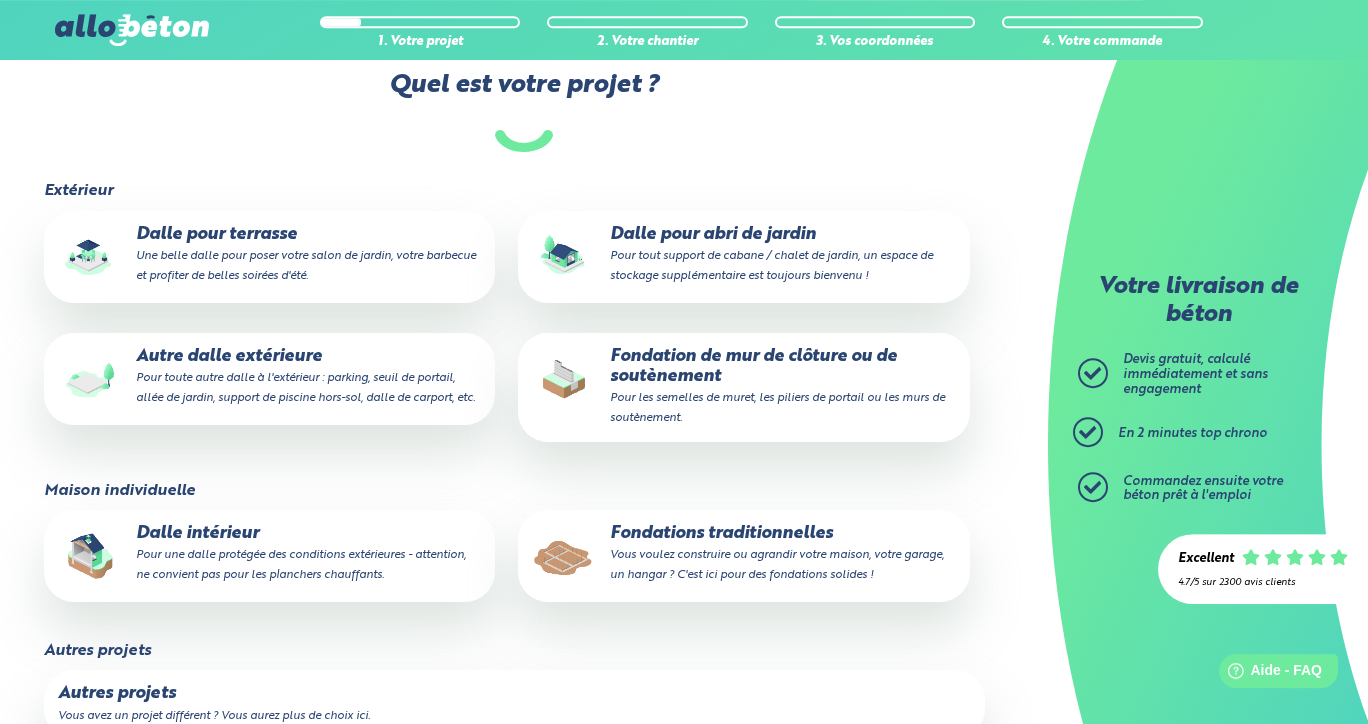scroll, scrollTop: 216, scrollLeft: 0, axis: vertical 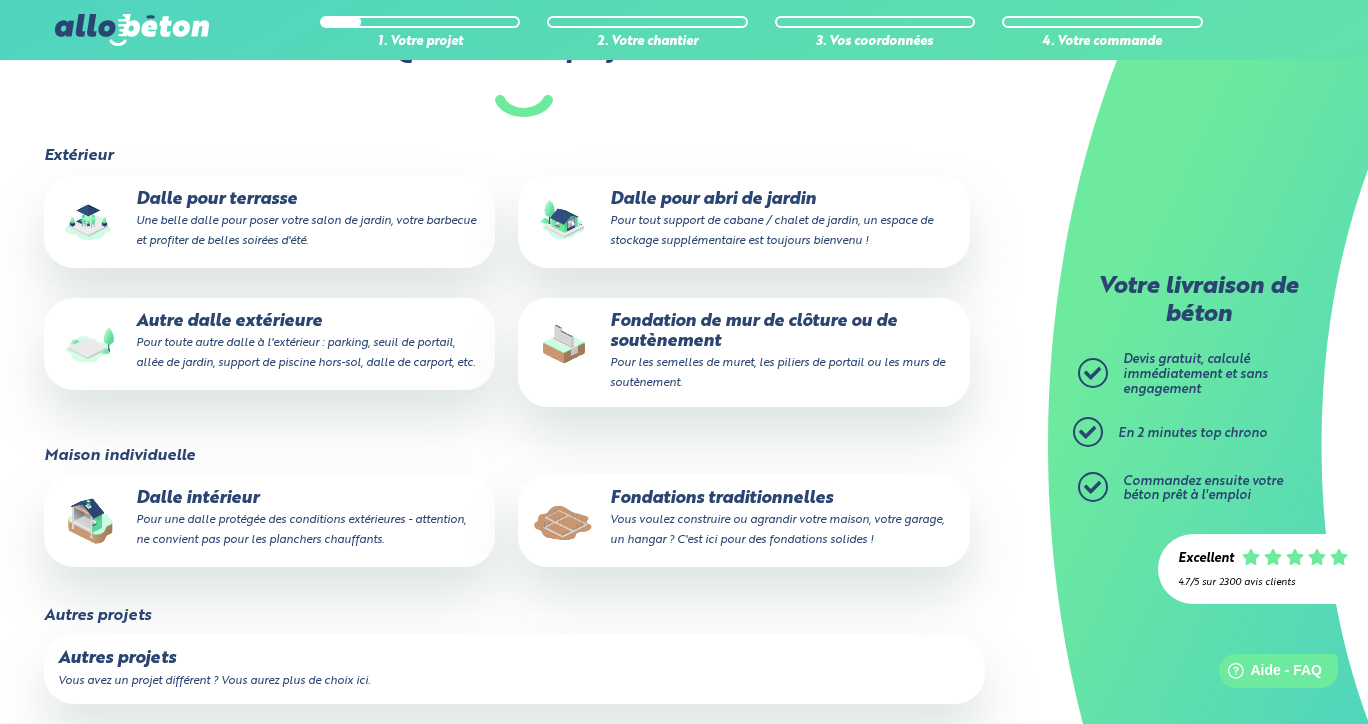 click on "Fondations traditionnelles
Vous voulez construire ou agrandir votre maison, votre garage, un hangar ? C'est ici pour des fondations solides !" at bounding box center (743, 519) 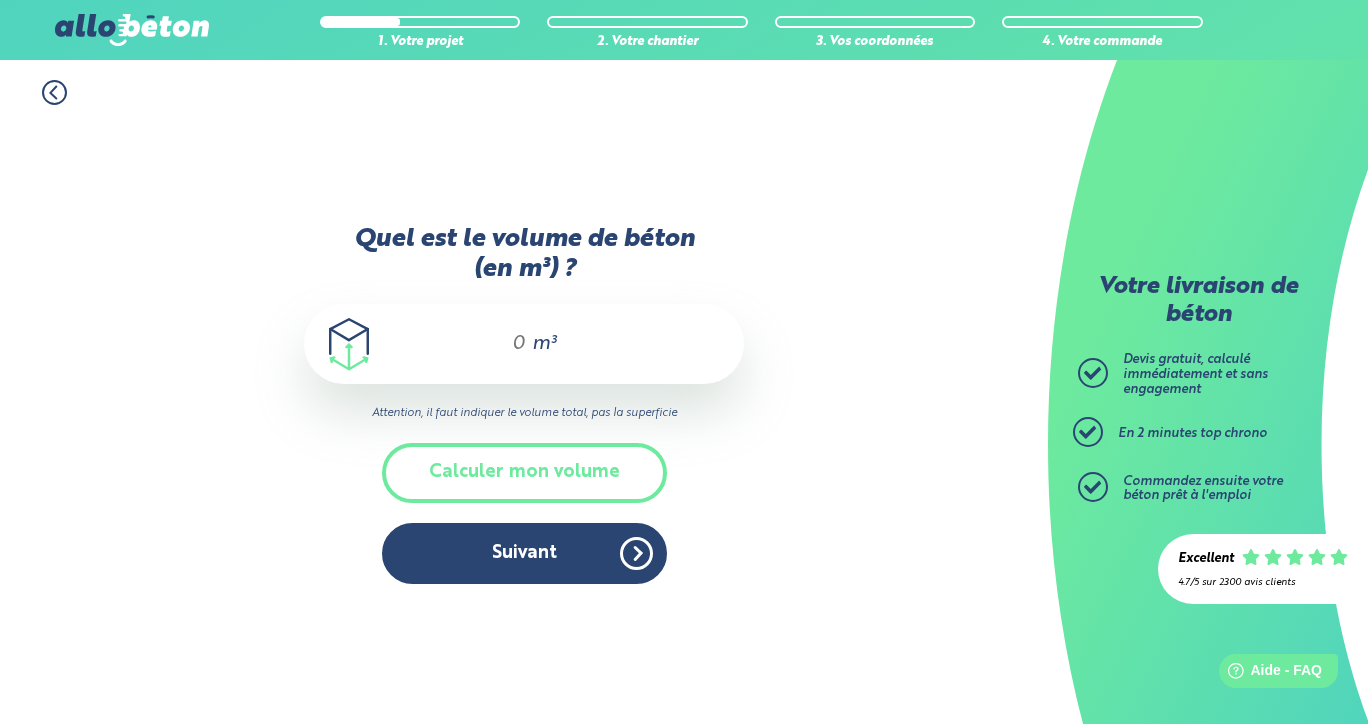 scroll, scrollTop: 0, scrollLeft: 0, axis: both 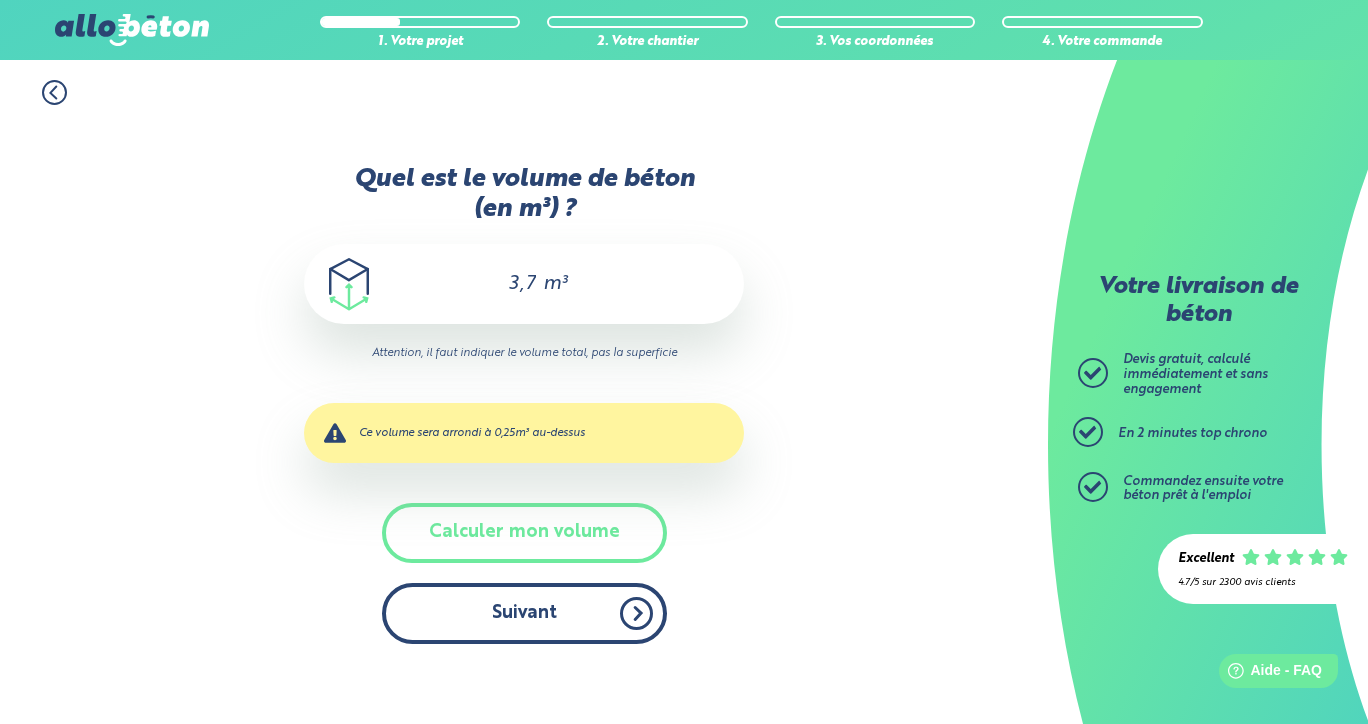 type on "3,7" 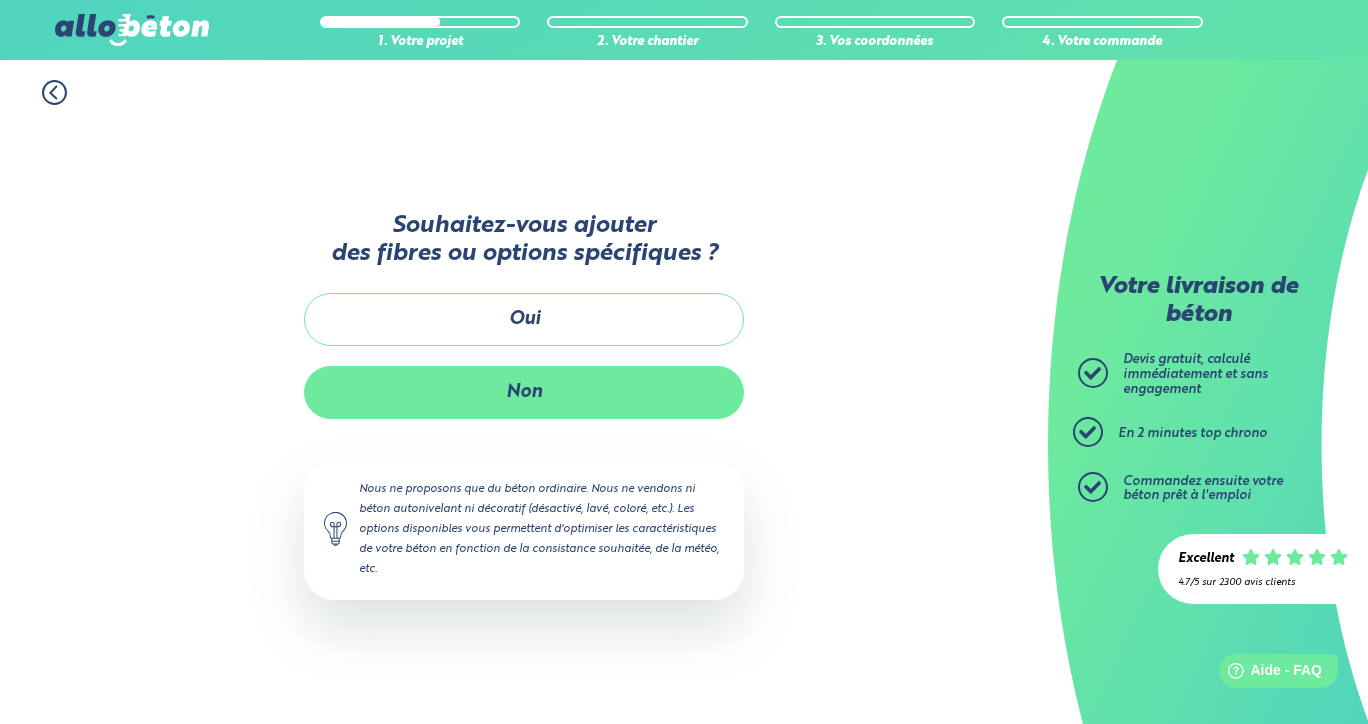 click on "Non" at bounding box center (524, 392) 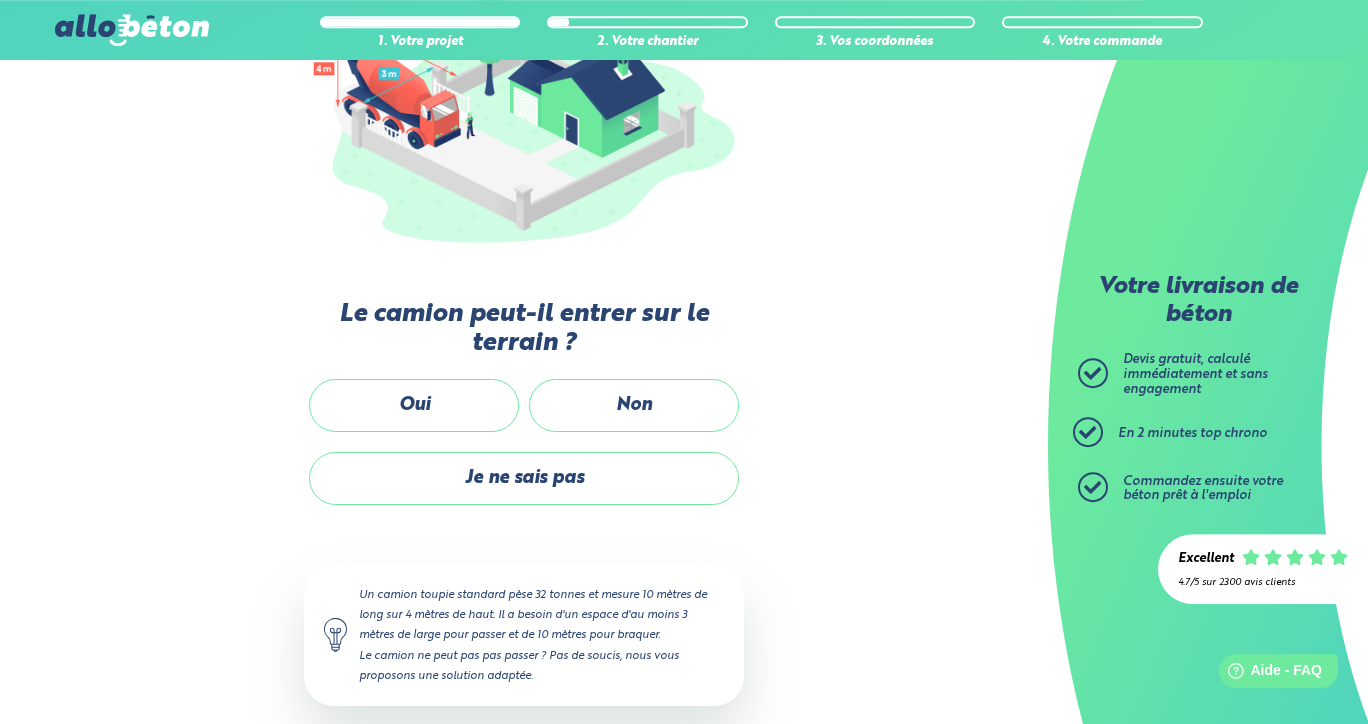 scroll, scrollTop: 324, scrollLeft: 0, axis: vertical 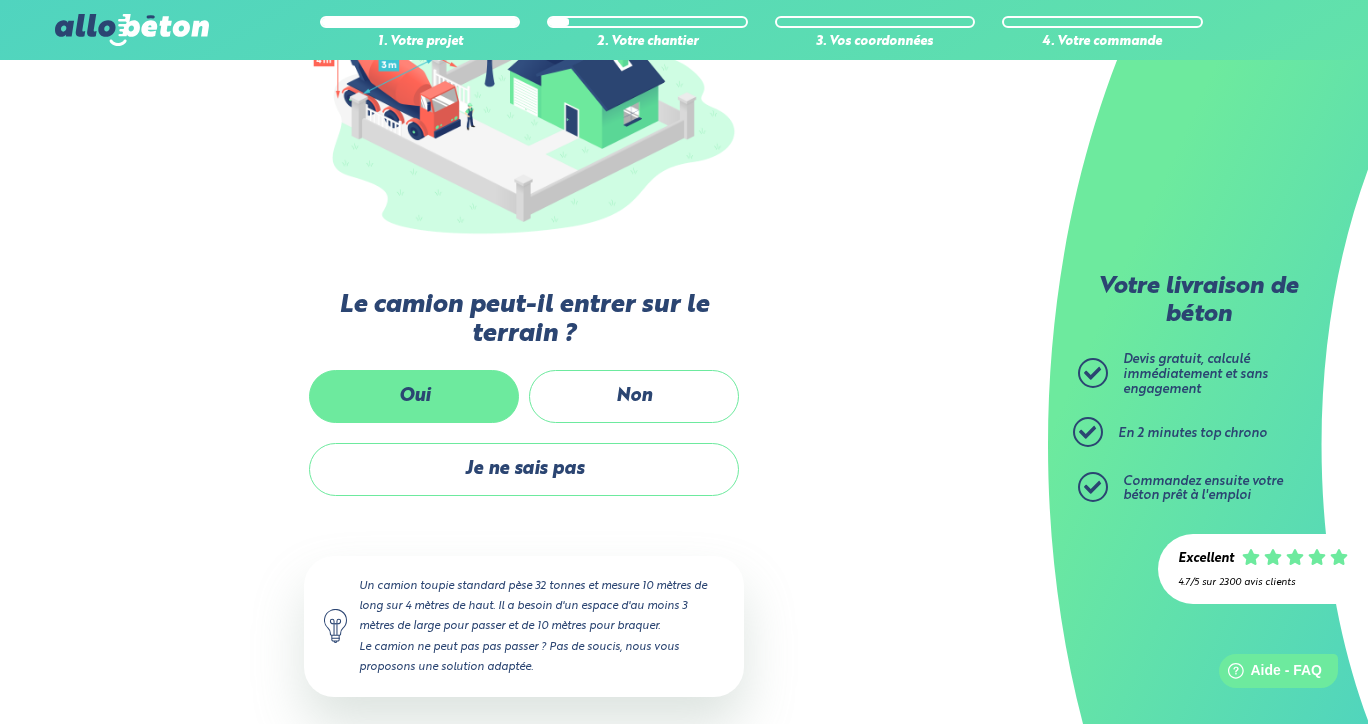 click on "Oui" at bounding box center (414, 396) 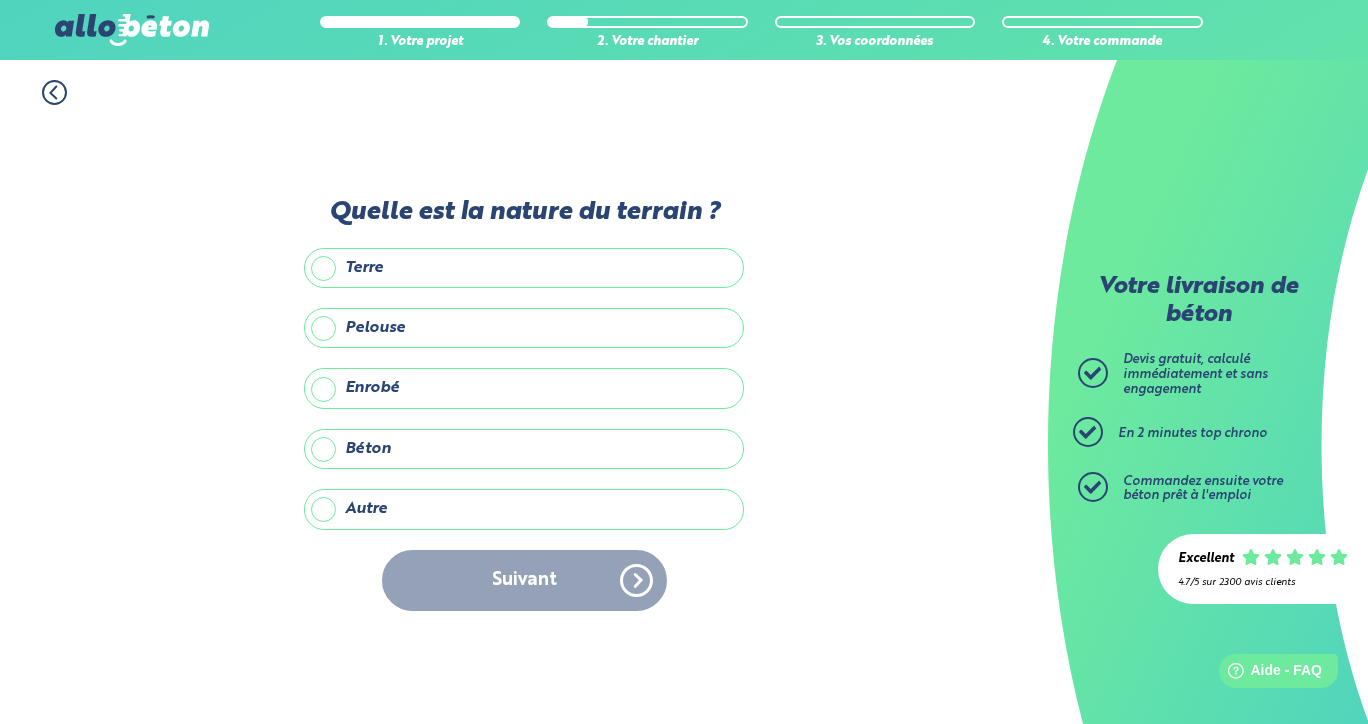 click on "Pelouse" at bounding box center (524, 328) 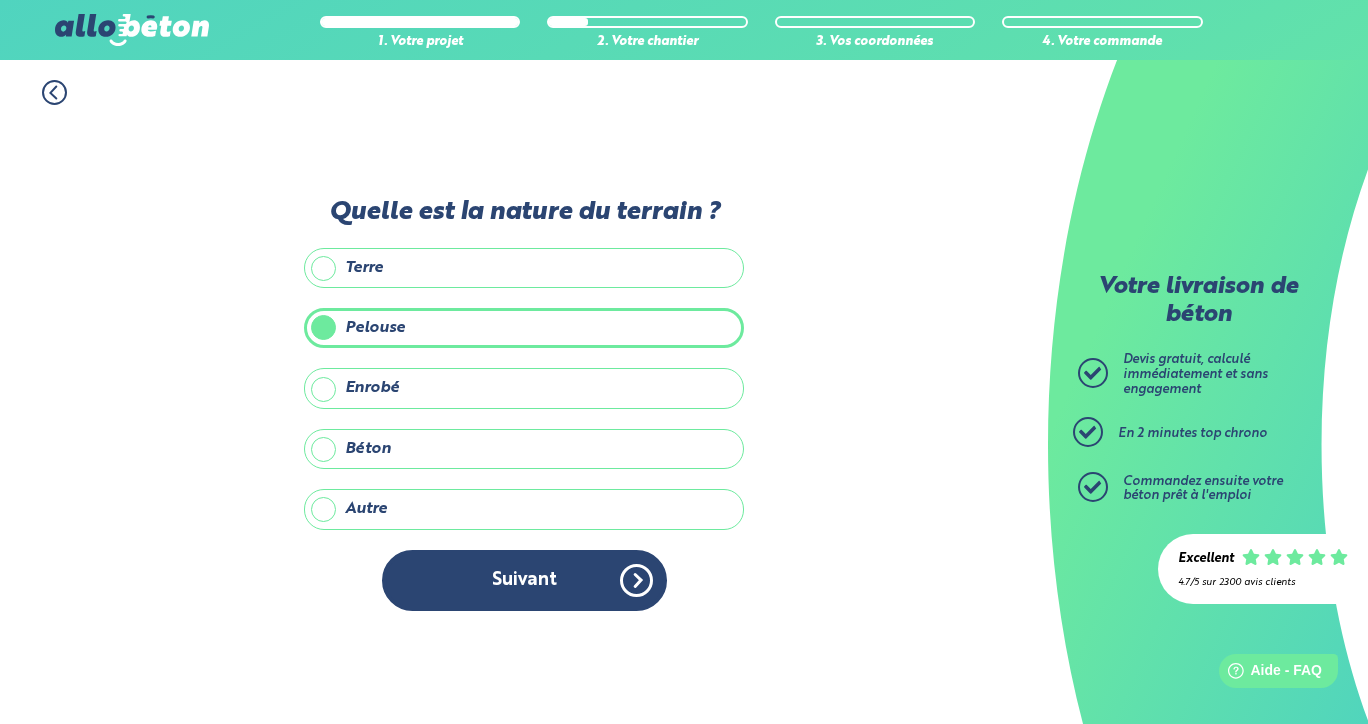 click on "Enrobé" at bounding box center (524, 388) 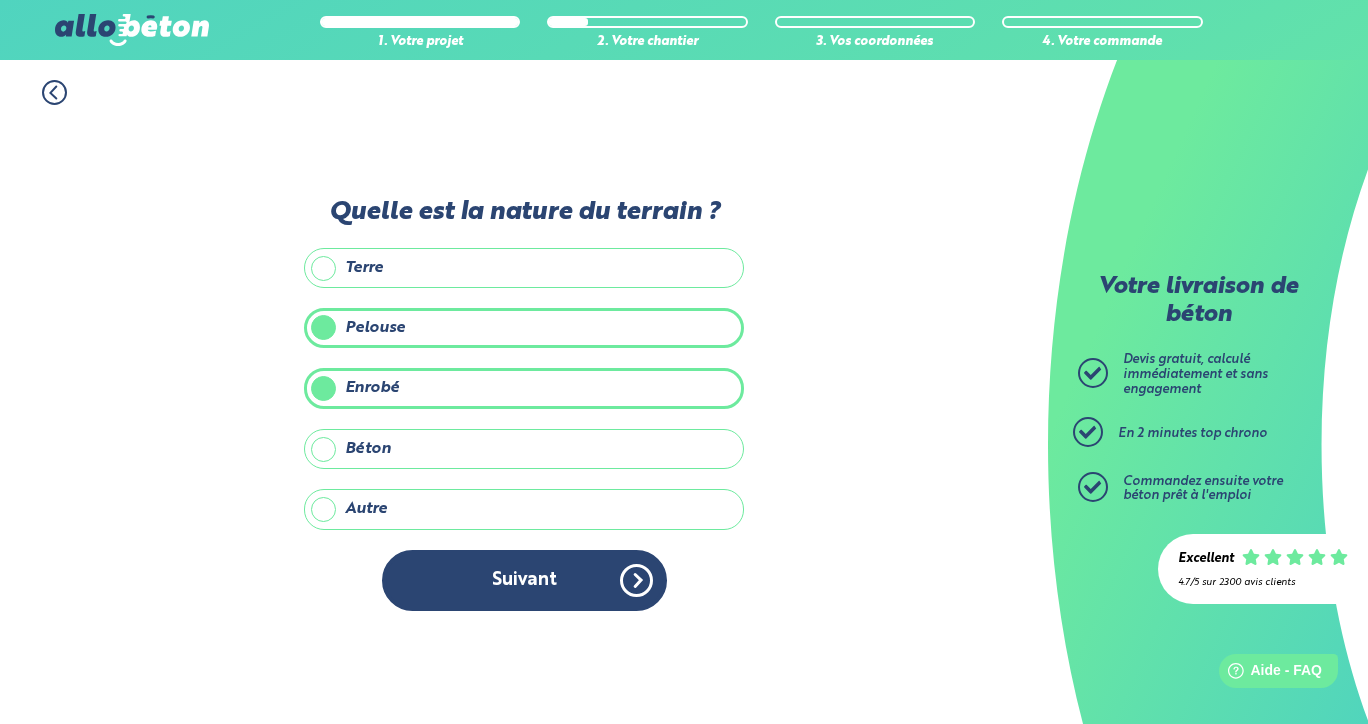 click on "Pelouse" at bounding box center [524, 328] 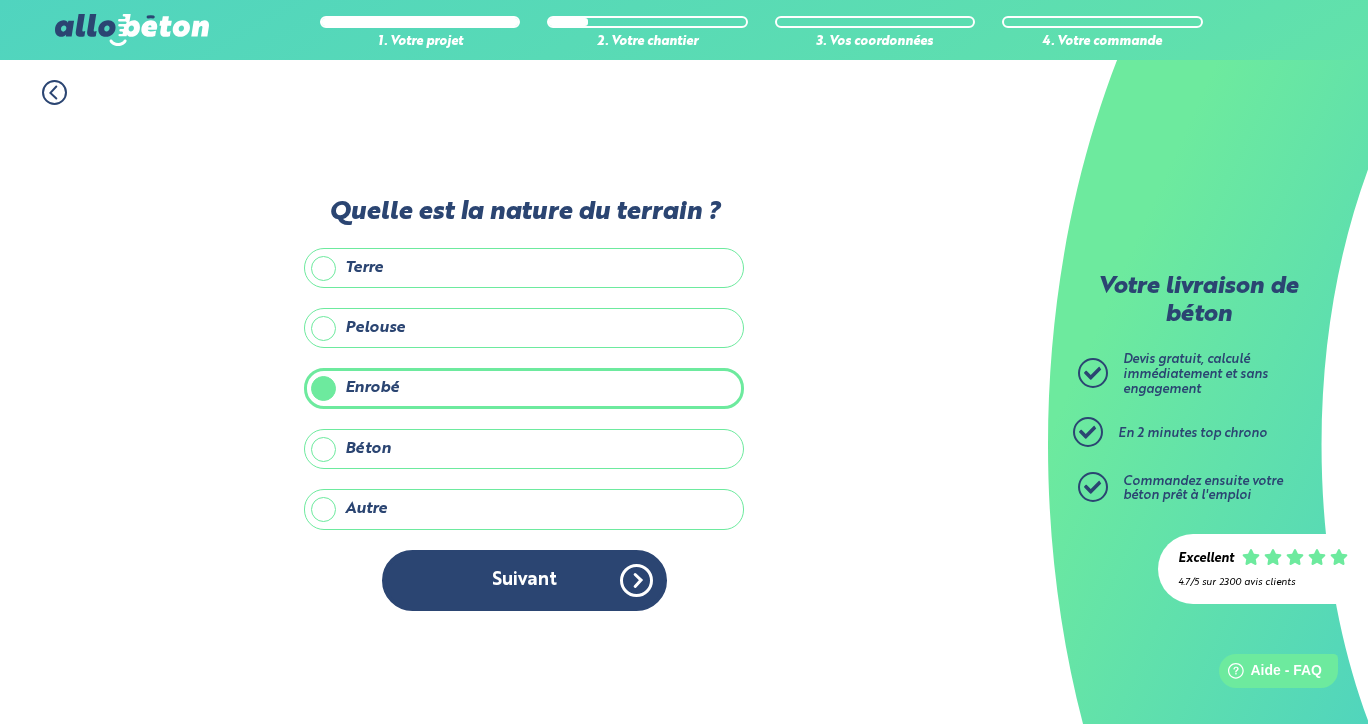 click on "Pelouse" at bounding box center [524, 328] 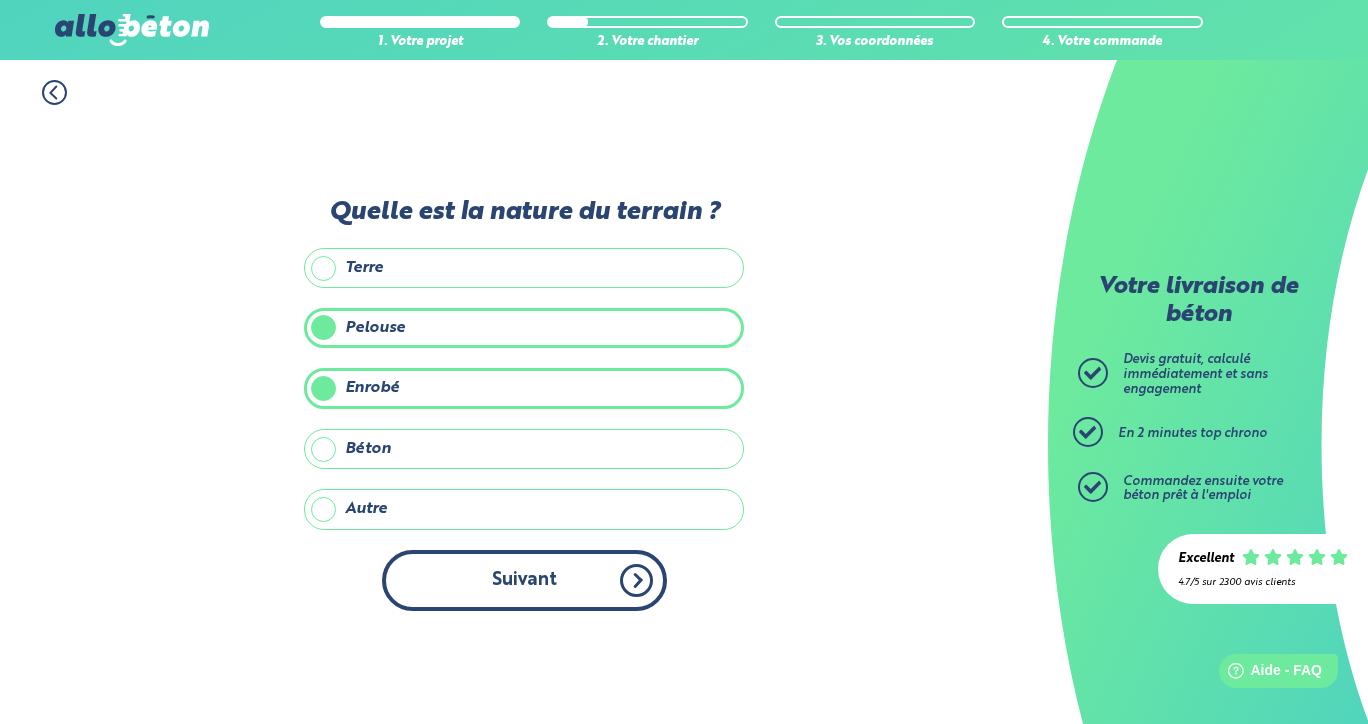 click on "Suivant" at bounding box center (524, 580) 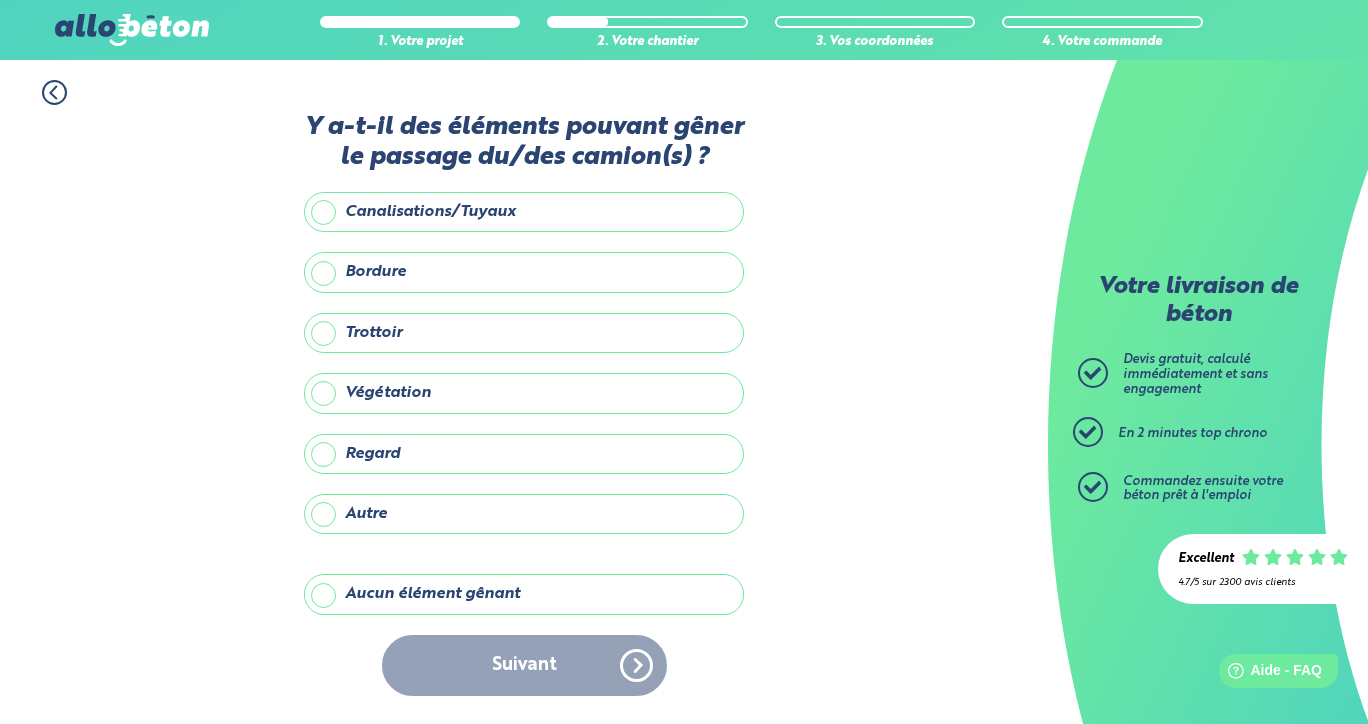 click on "Aucun élément gênant" at bounding box center (524, 594) 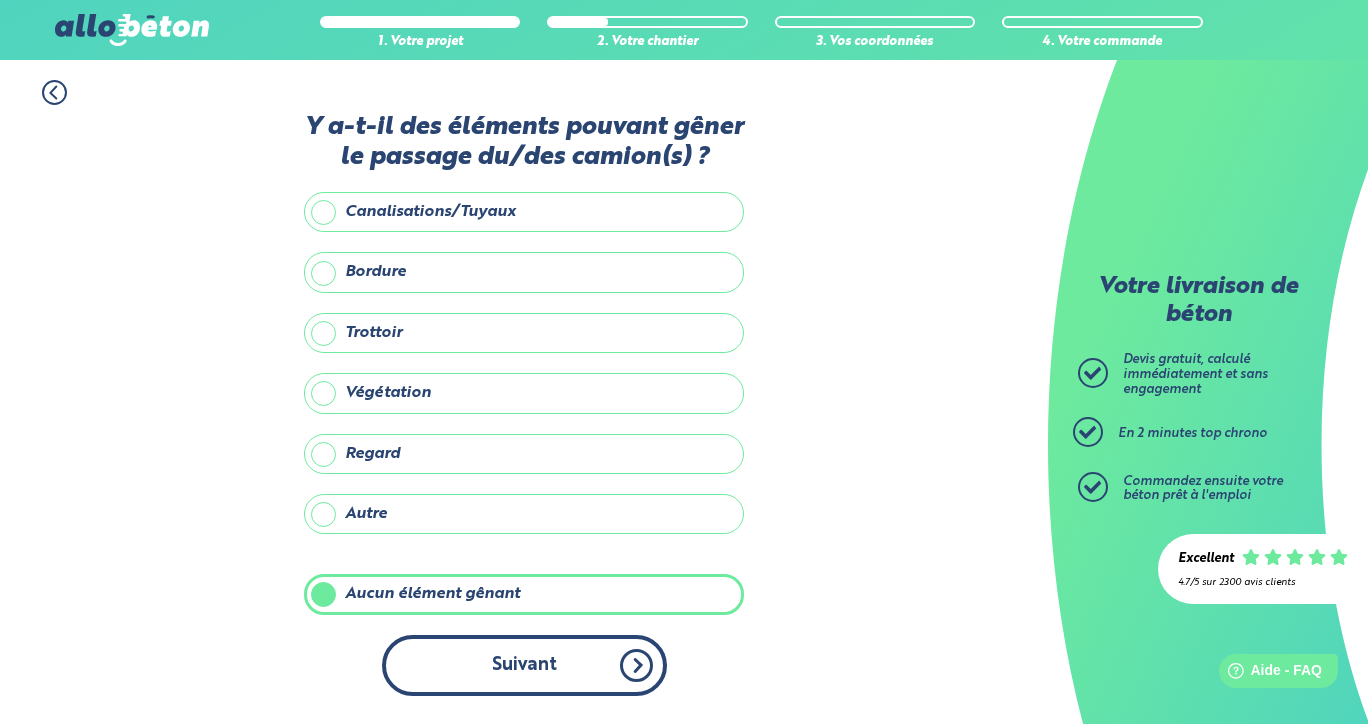 click on "Suivant" at bounding box center [524, 665] 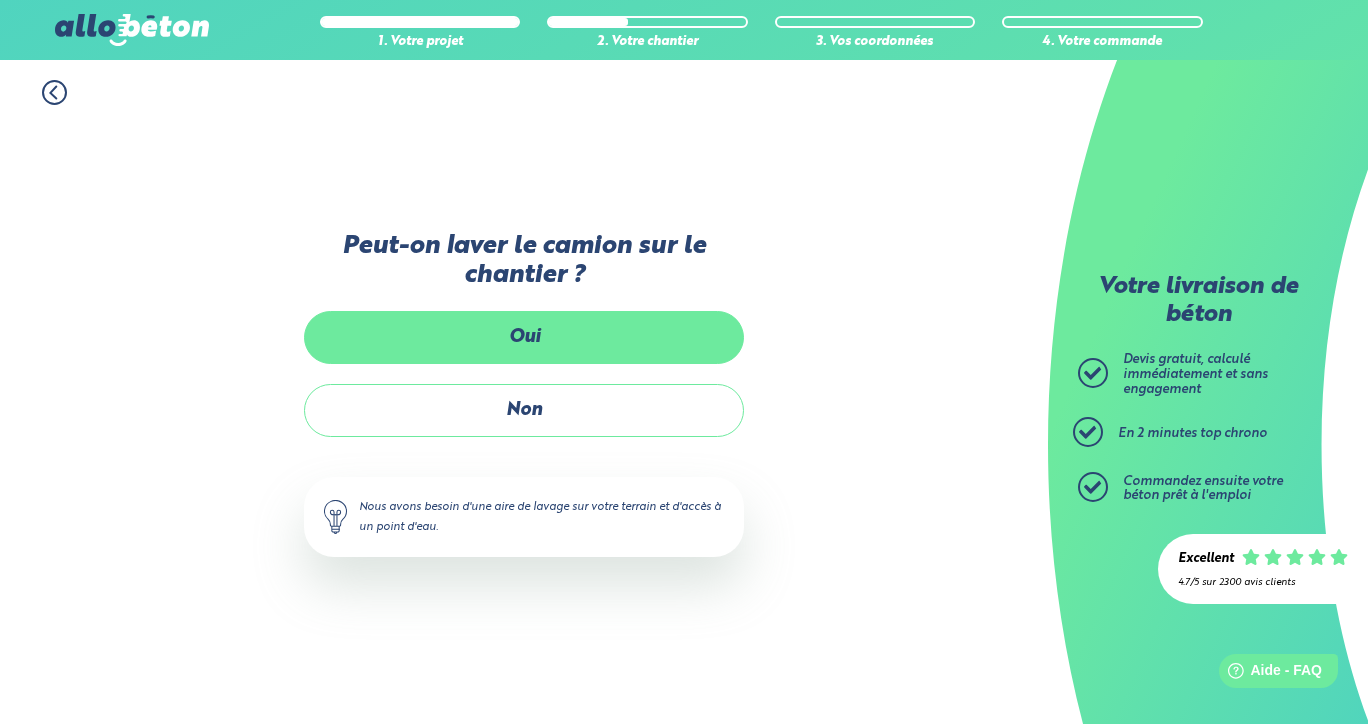click on "Oui" at bounding box center [524, 337] 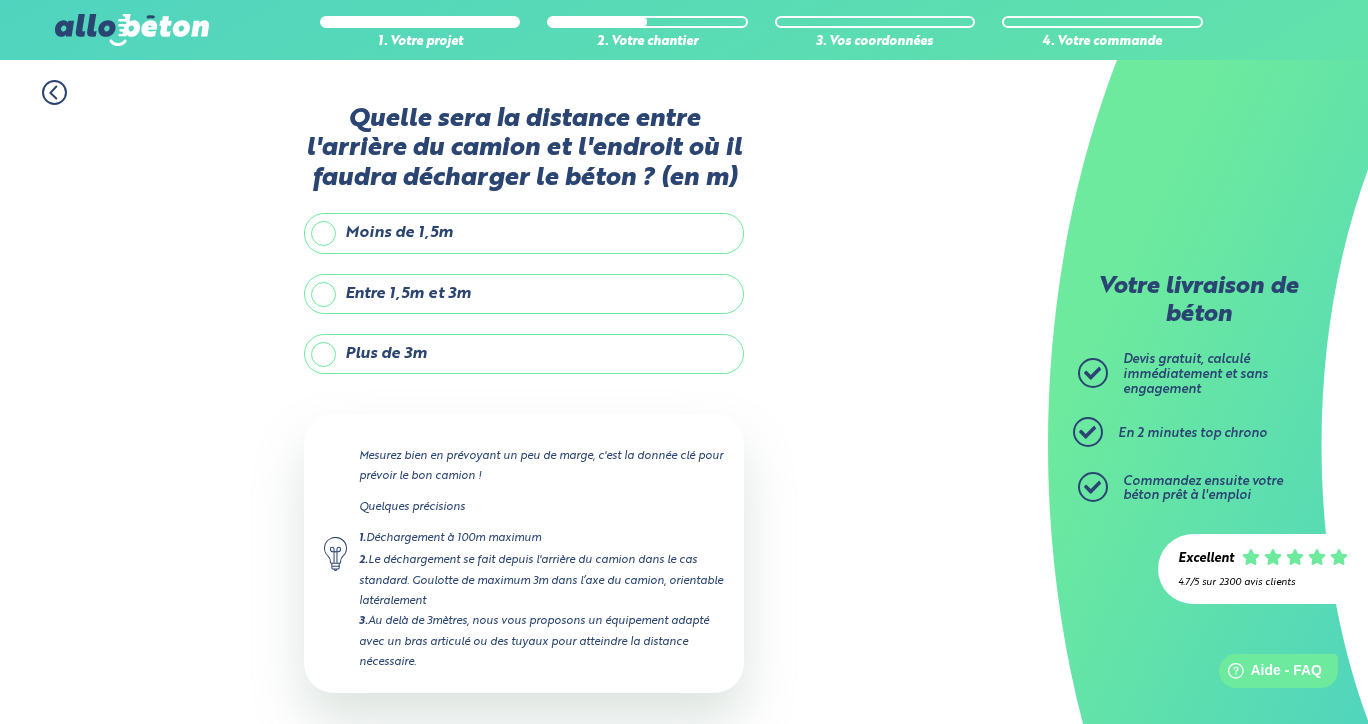 click on "Plus de 3m" at bounding box center [524, 354] 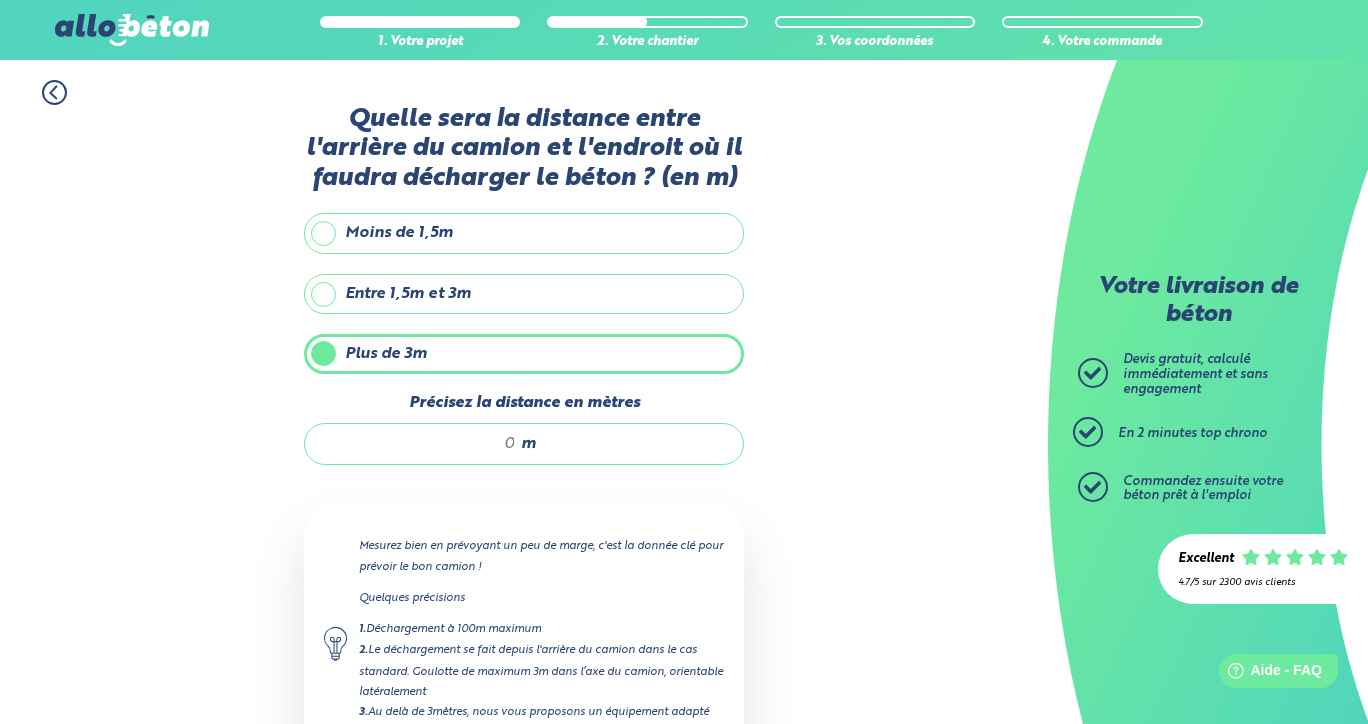 click on "Précisez la distance en mètres" at bounding box center [420, 444] 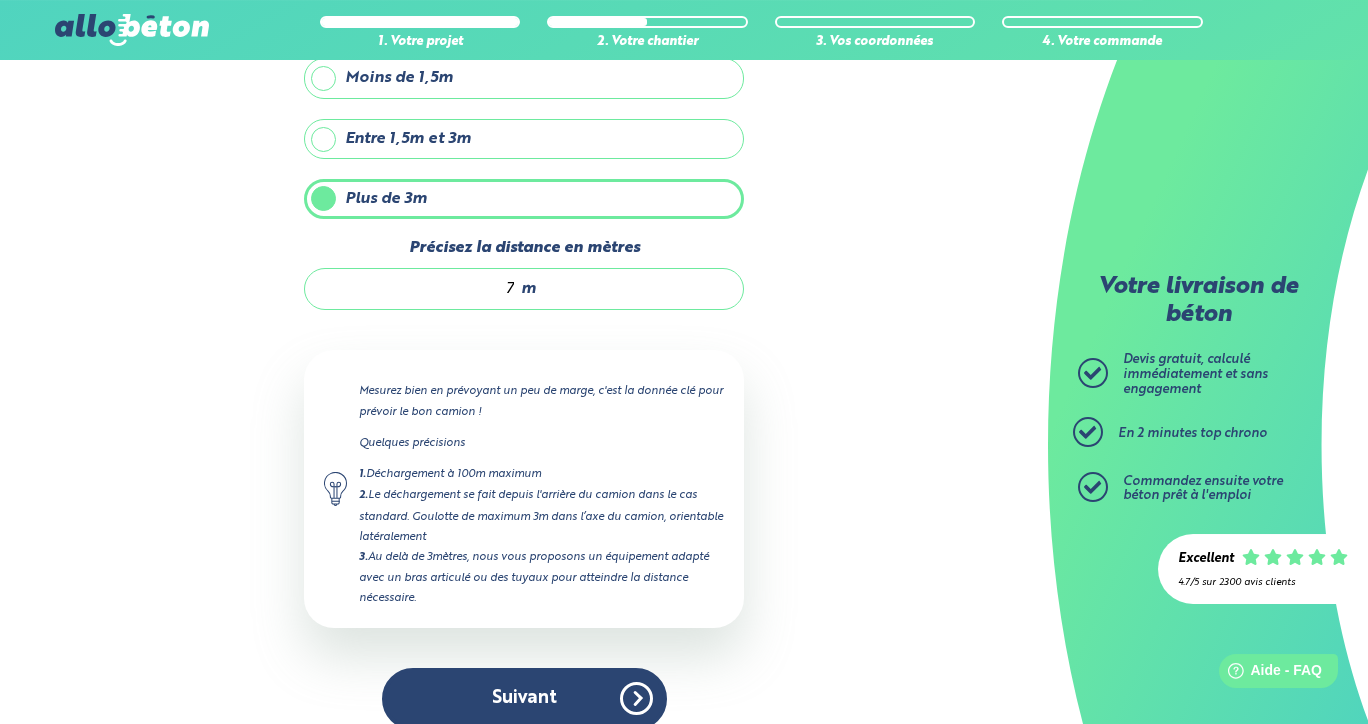scroll, scrollTop: 183, scrollLeft: 0, axis: vertical 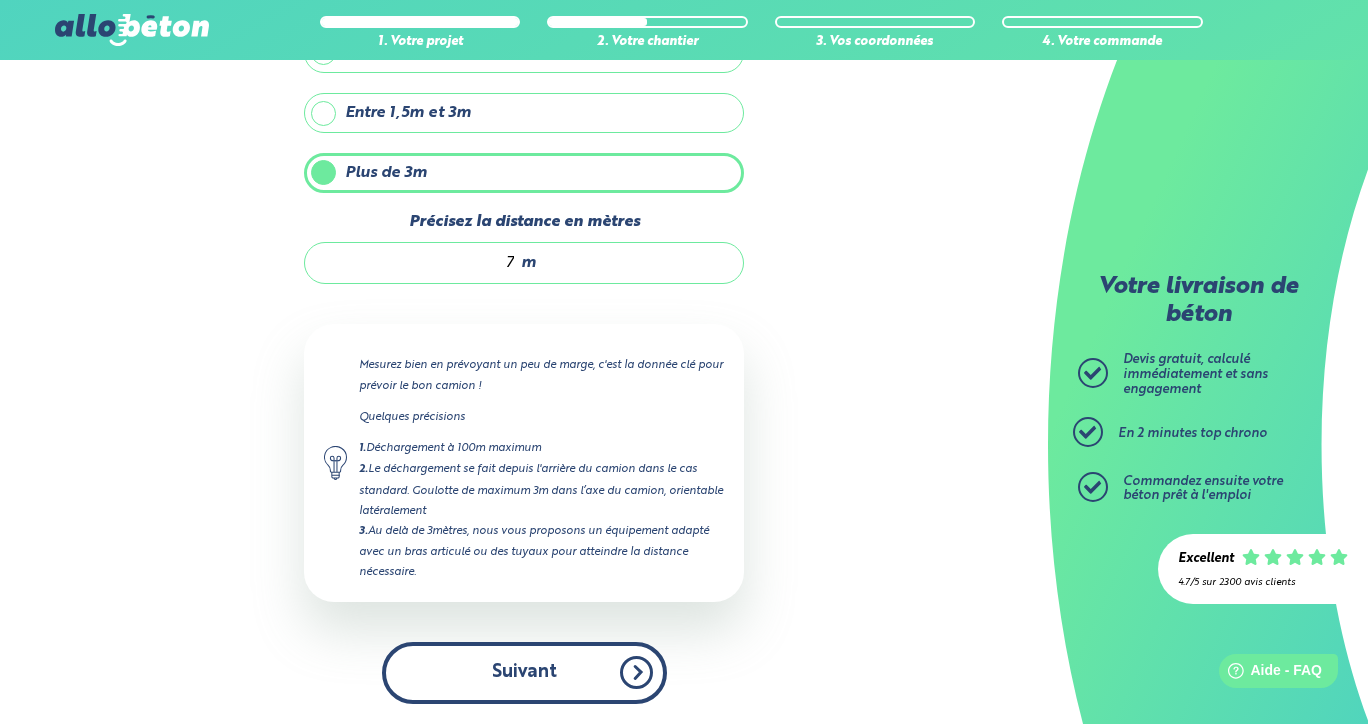 type on "7" 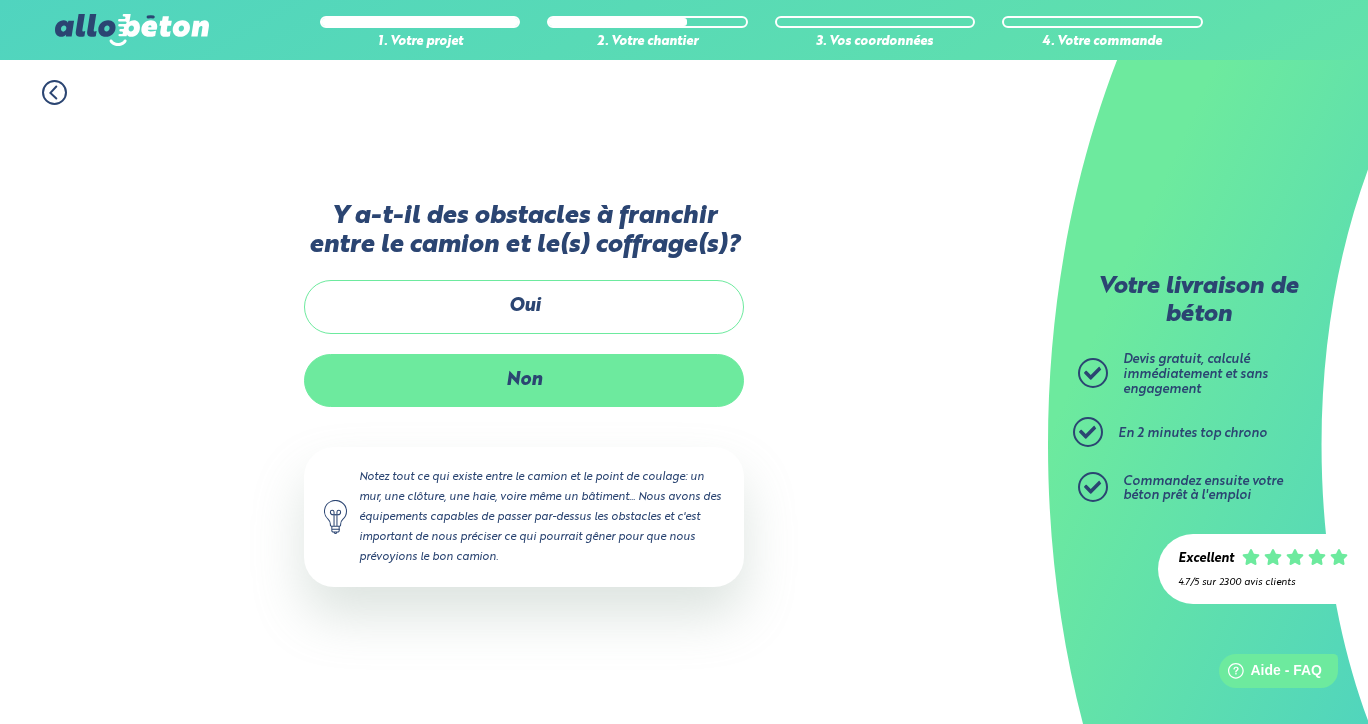 click on "Non" at bounding box center (524, 380) 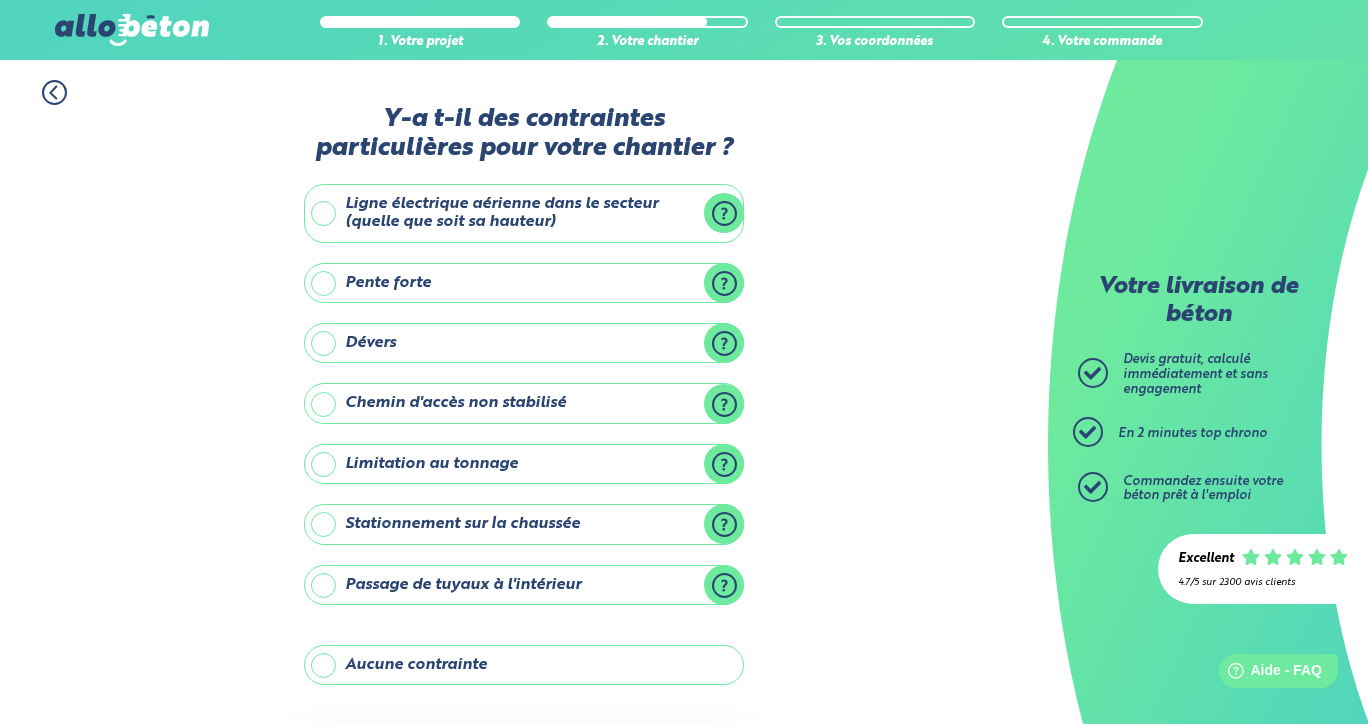click on "Aucune contrainte" at bounding box center (524, 665) 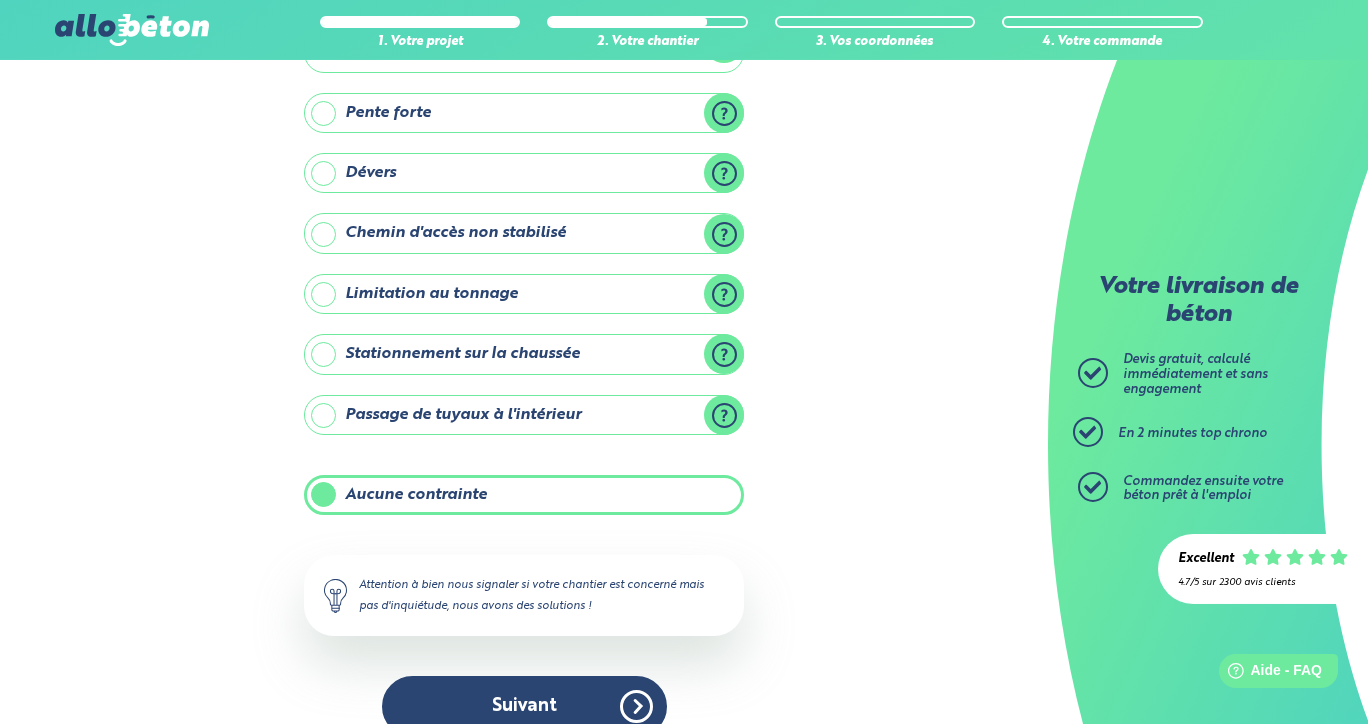 scroll, scrollTop: 203, scrollLeft: 0, axis: vertical 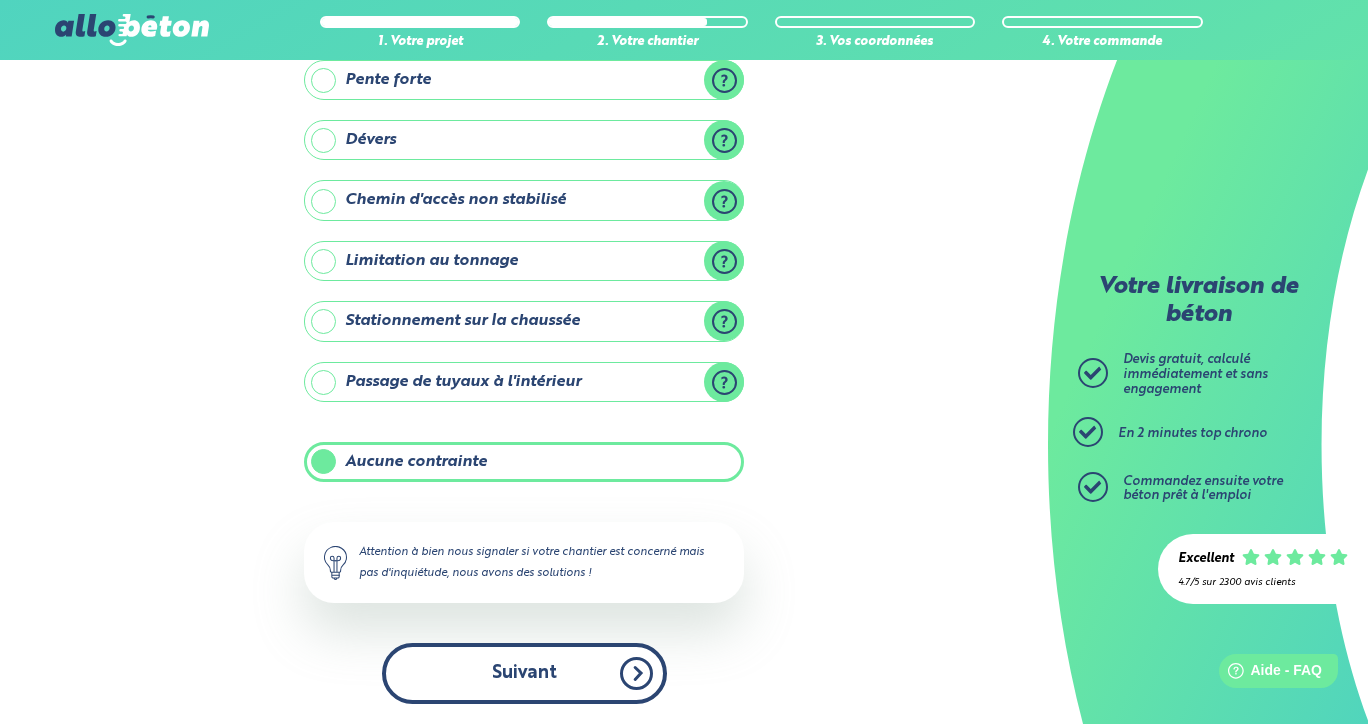 click on "Suivant" at bounding box center [524, 673] 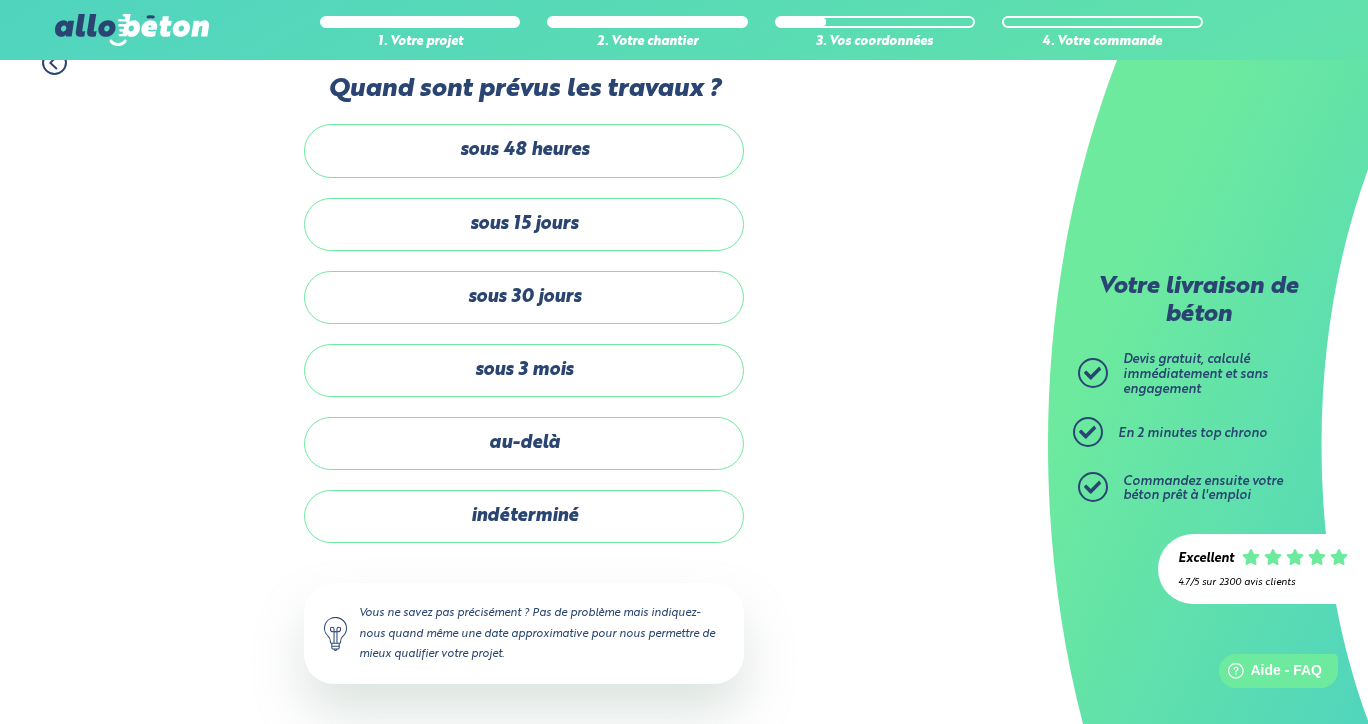 scroll, scrollTop: 30, scrollLeft: 0, axis: vertical 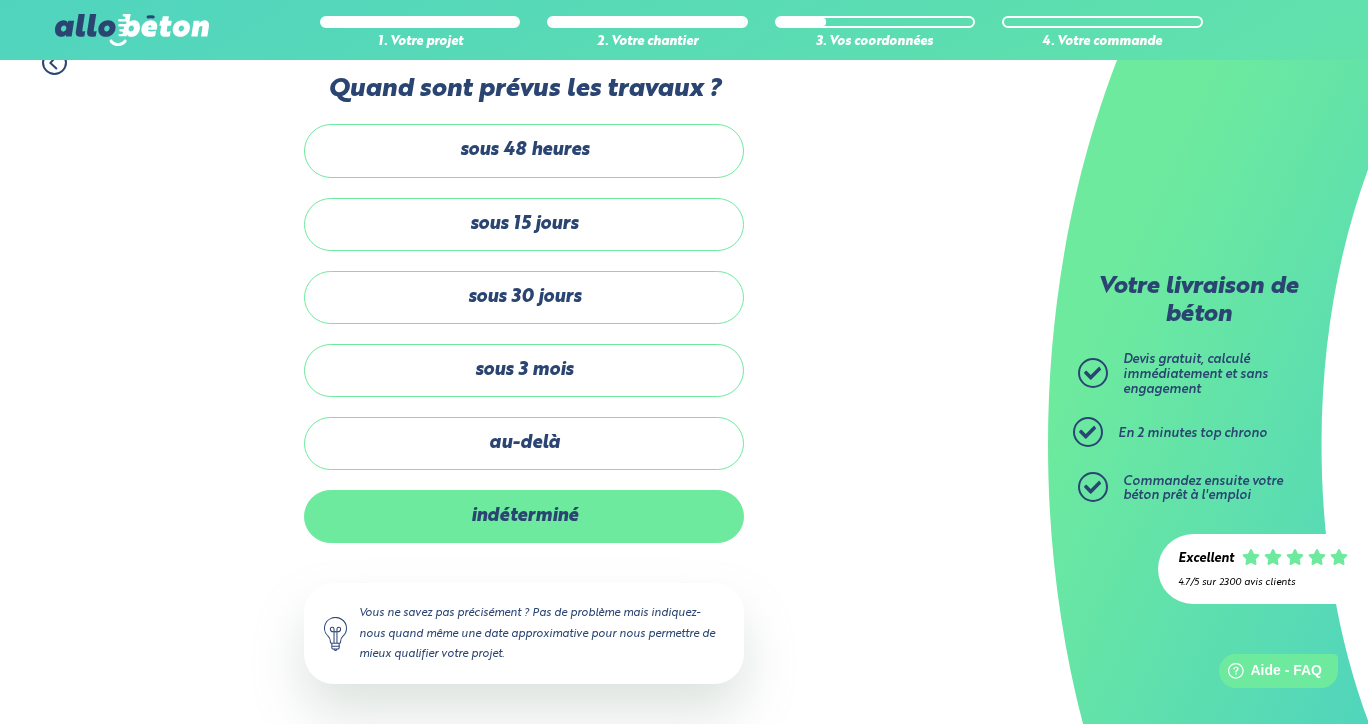 click on "indéterminé" at bounding box center [524, 516] 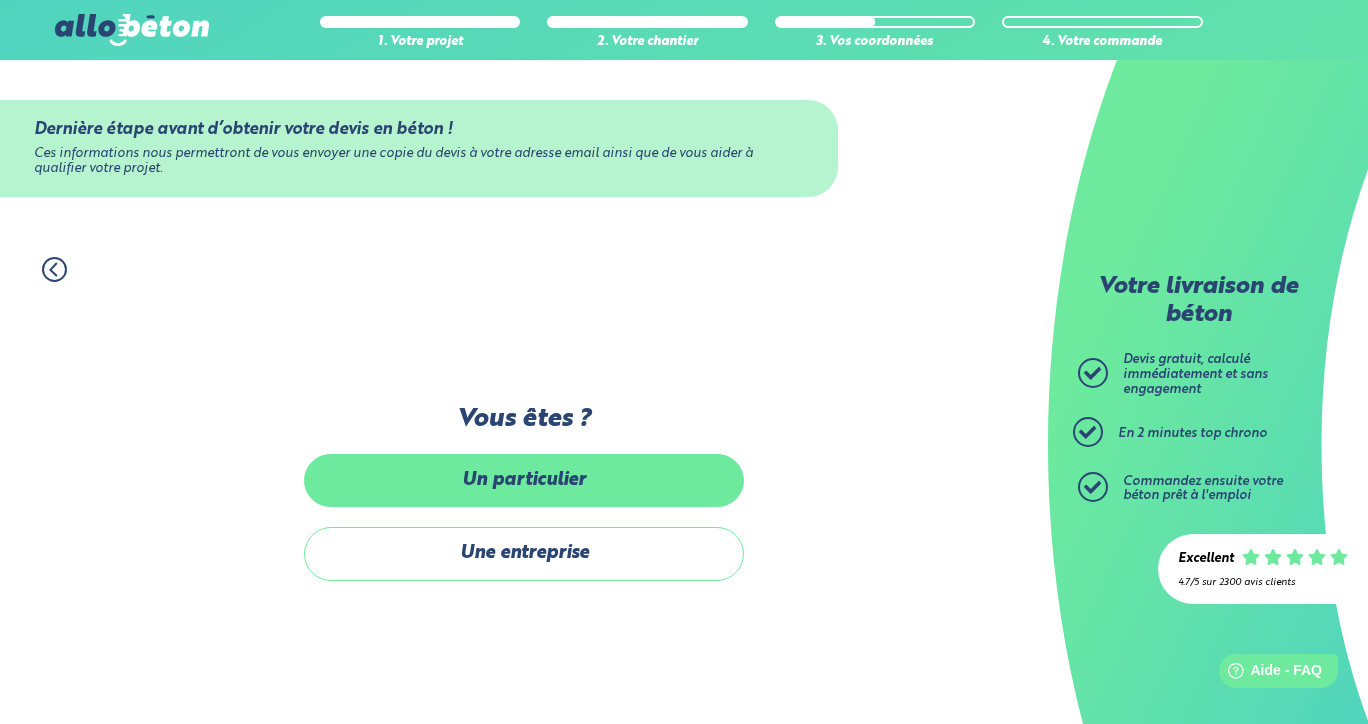 click on "Un particulier" at bounding box center (524, 480) 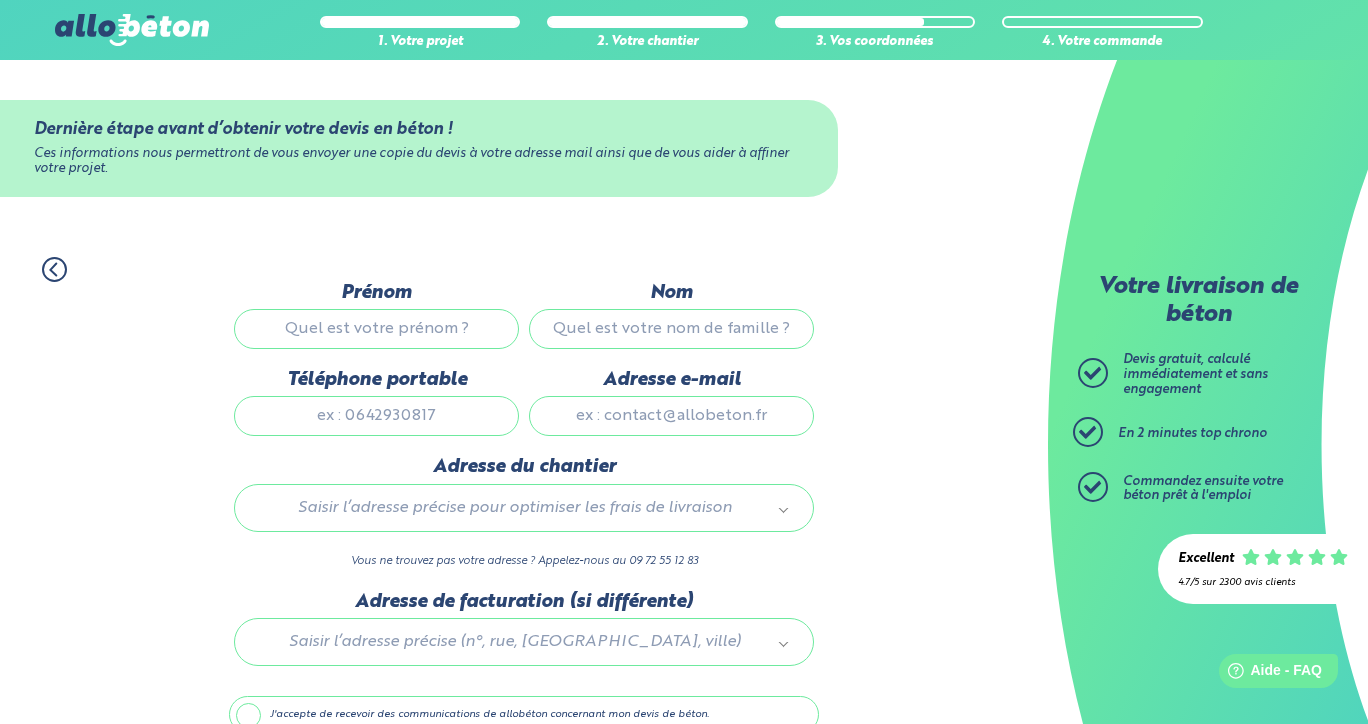 click on "Prénom" at bounding box center (376, 329) 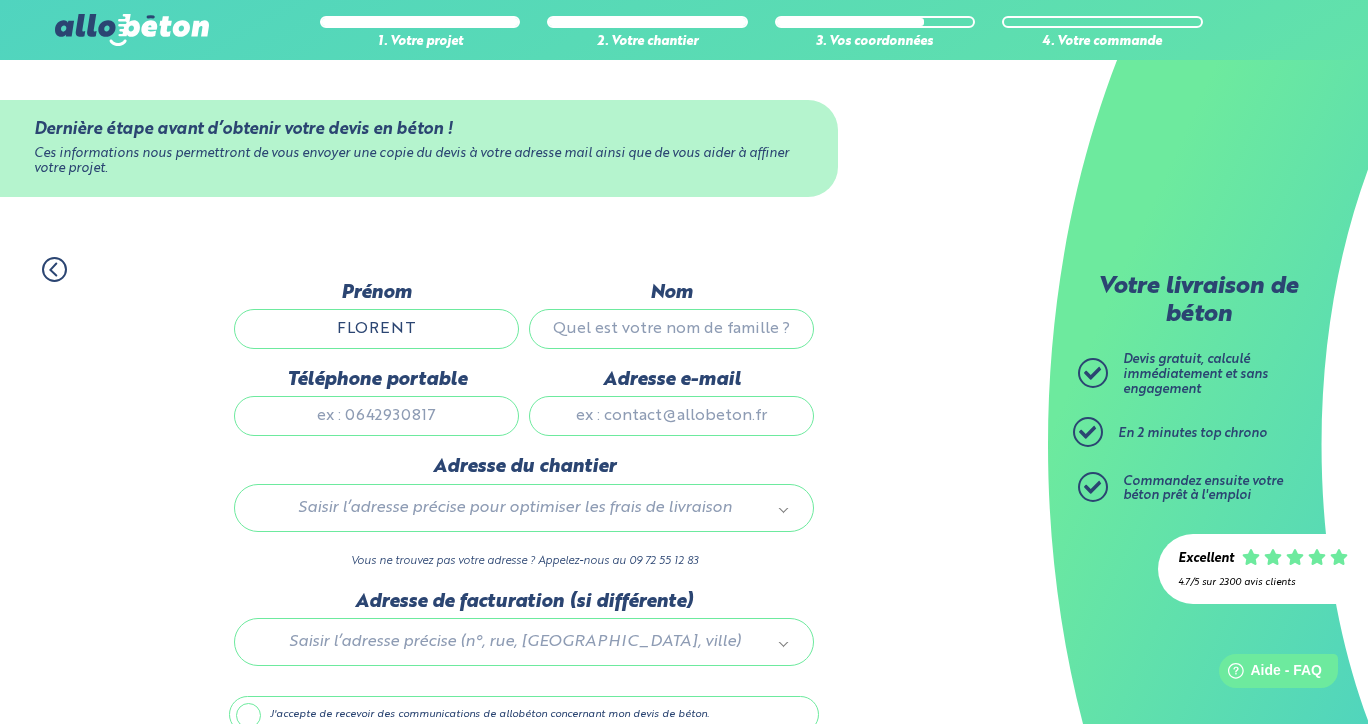 type on "FLORENT" 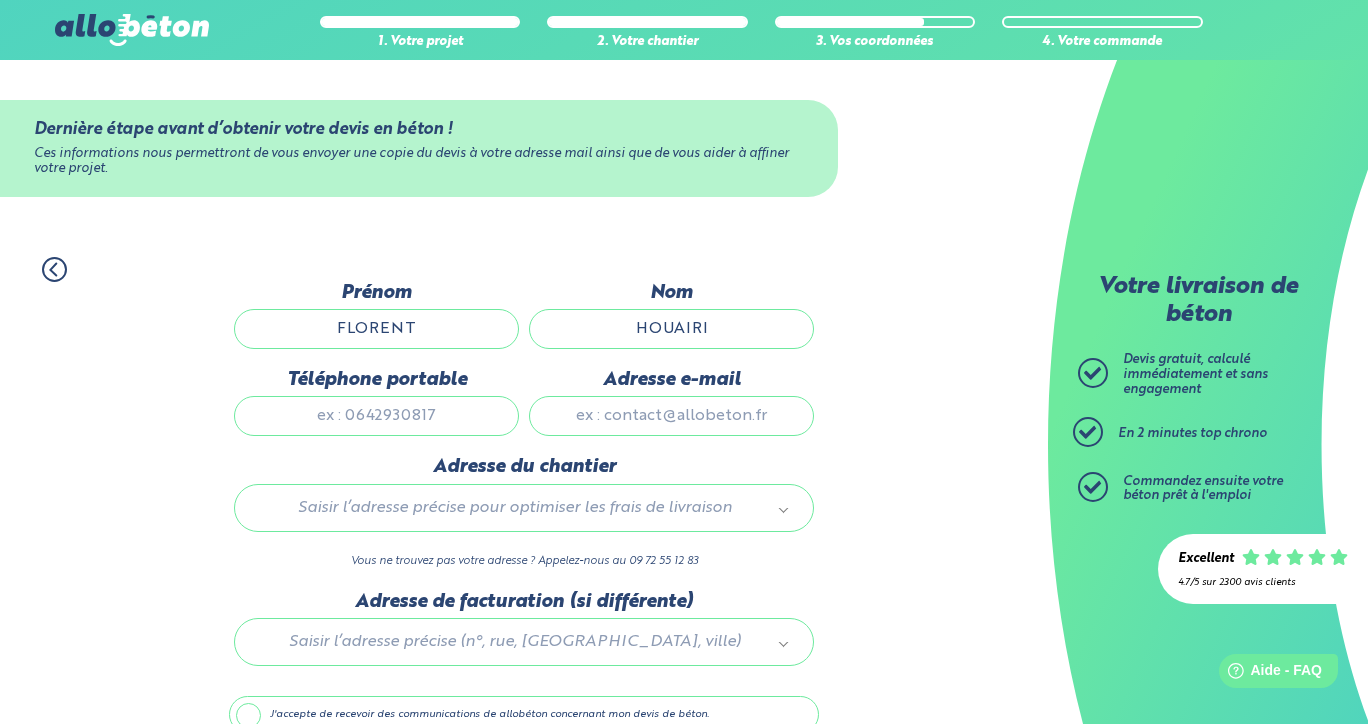 type on "HOUAIRI" 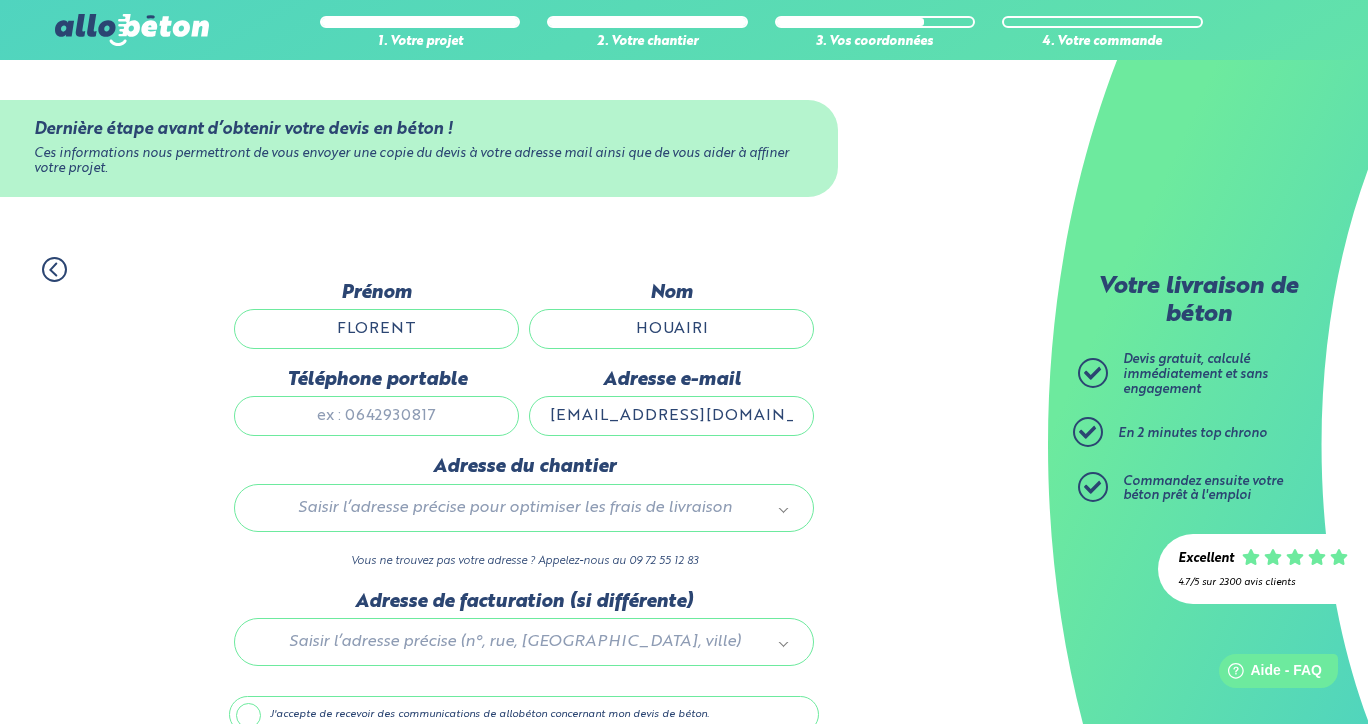 type on "[EMAIL_ADDRESS][DOMAIN_NAME]" 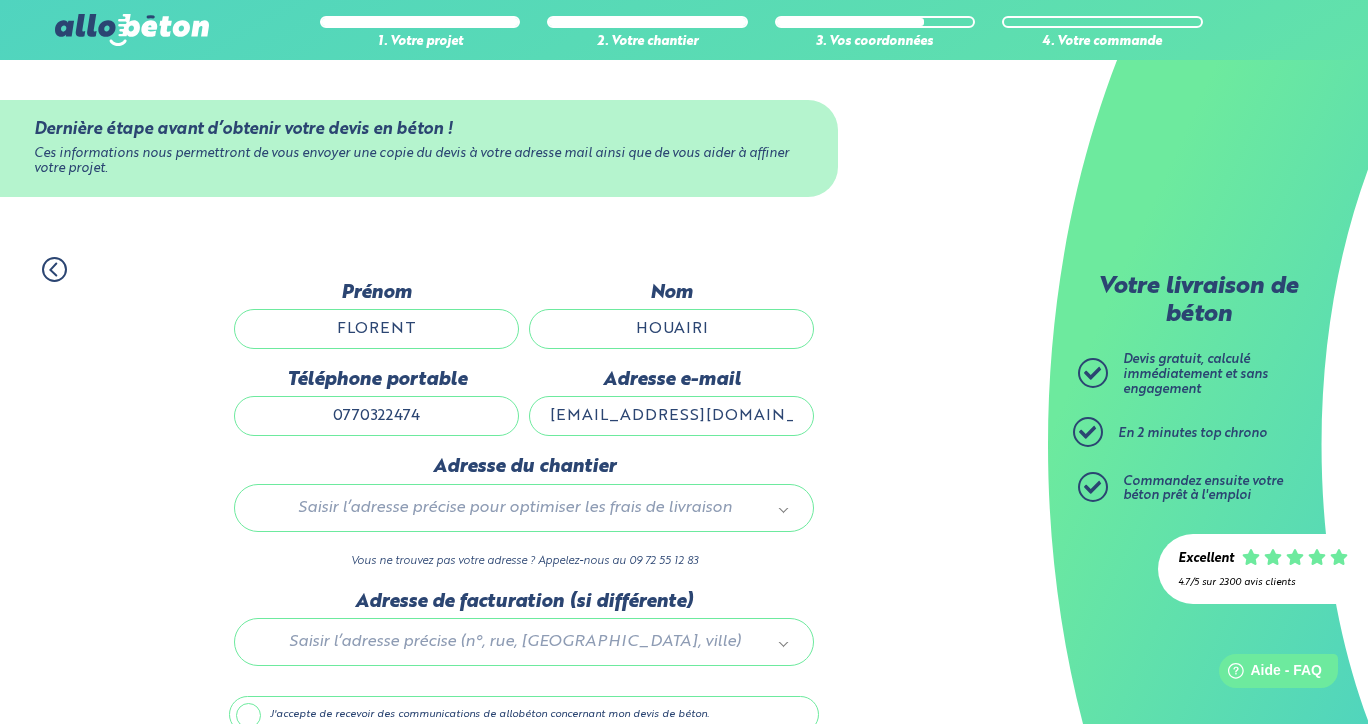 type on "0770322474" 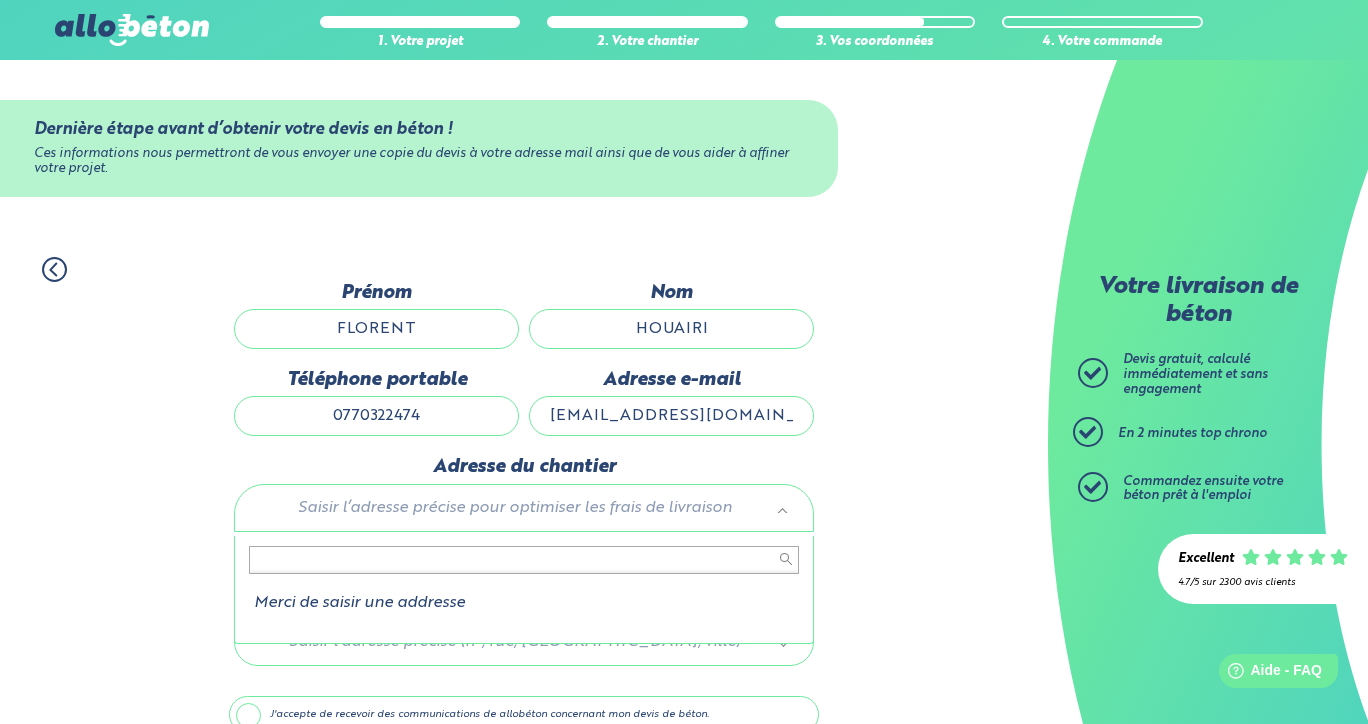 click on "09 72 55 12 83
Conseils et Appel Gratuits
nos produits
le béton prêt à l'emploi
quel prix pour un m³ de béton ?
la toupie béton" at bounding box center (684, 412) 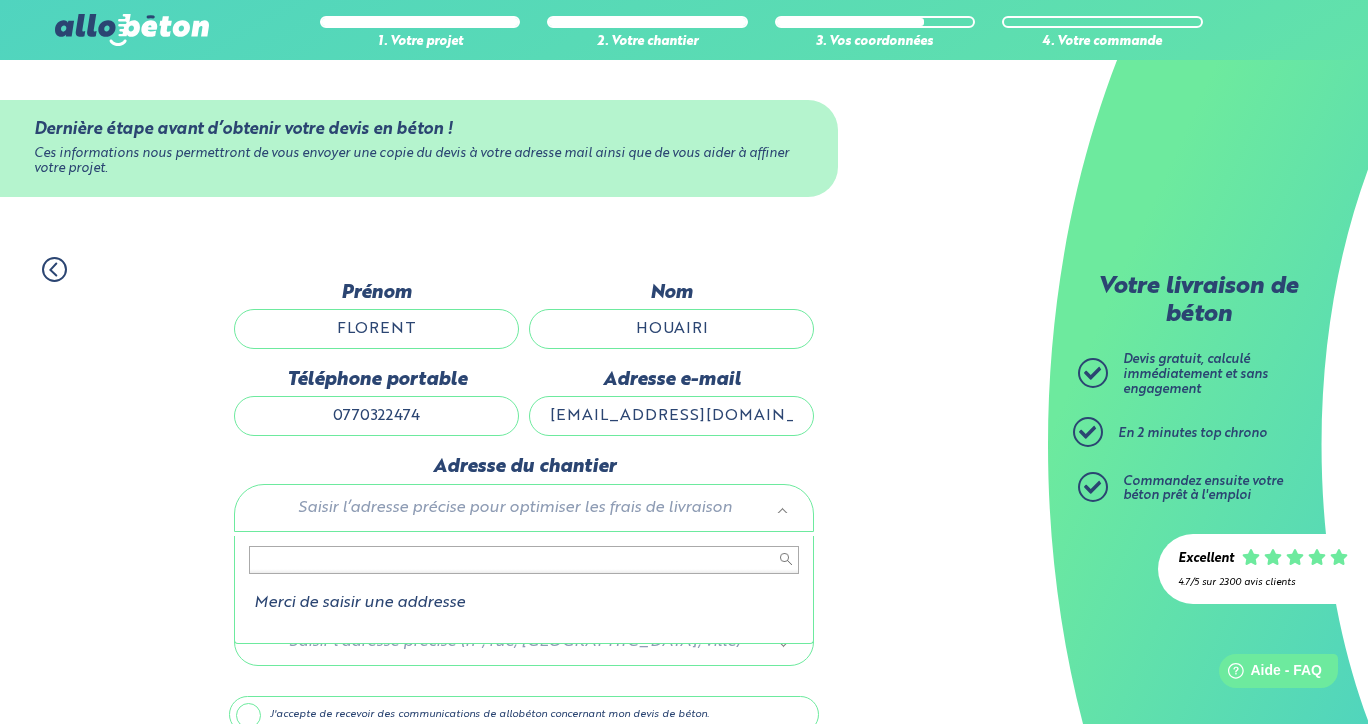 click on "09 72 55 12 83
Conseils et Appel Gratuits
nos produits
le béton prêt à l'emploi
quel prix pour un m³ de béton ?
la toupie béton" at bounding box center (684, 412) 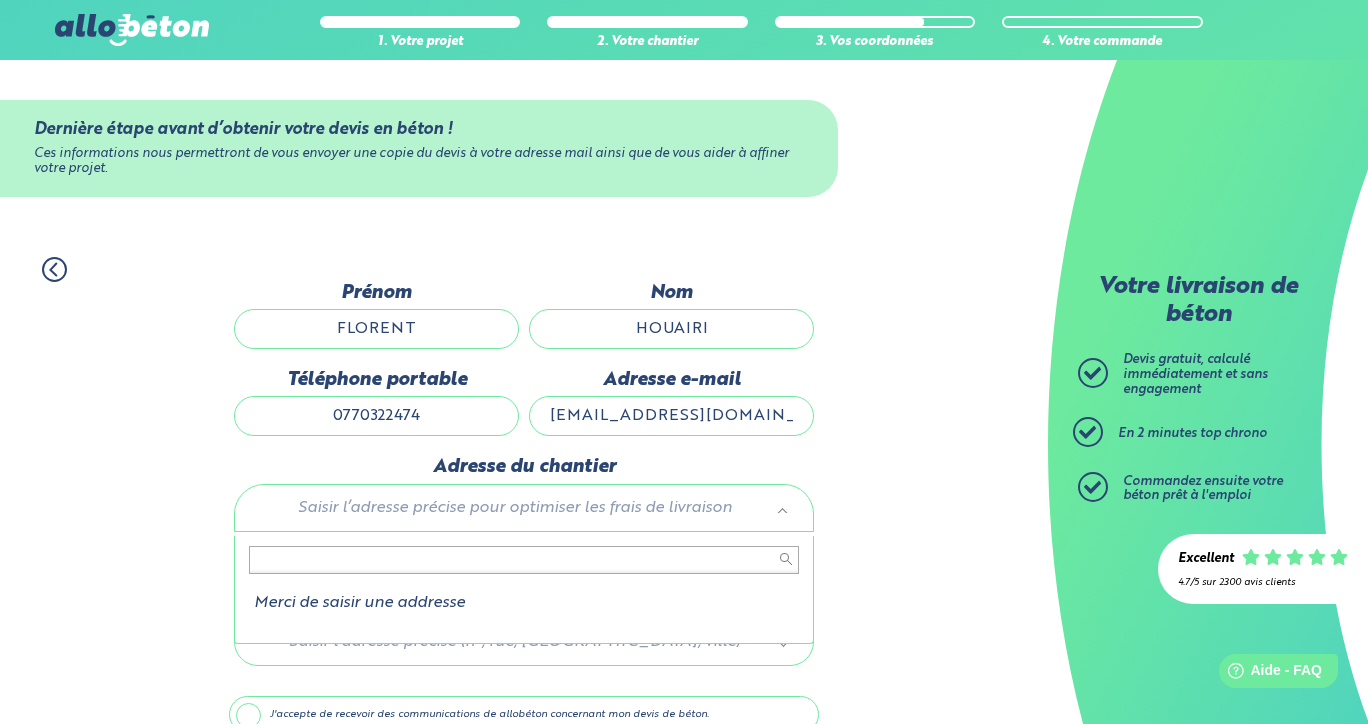 click at bounding box center (524, 560) 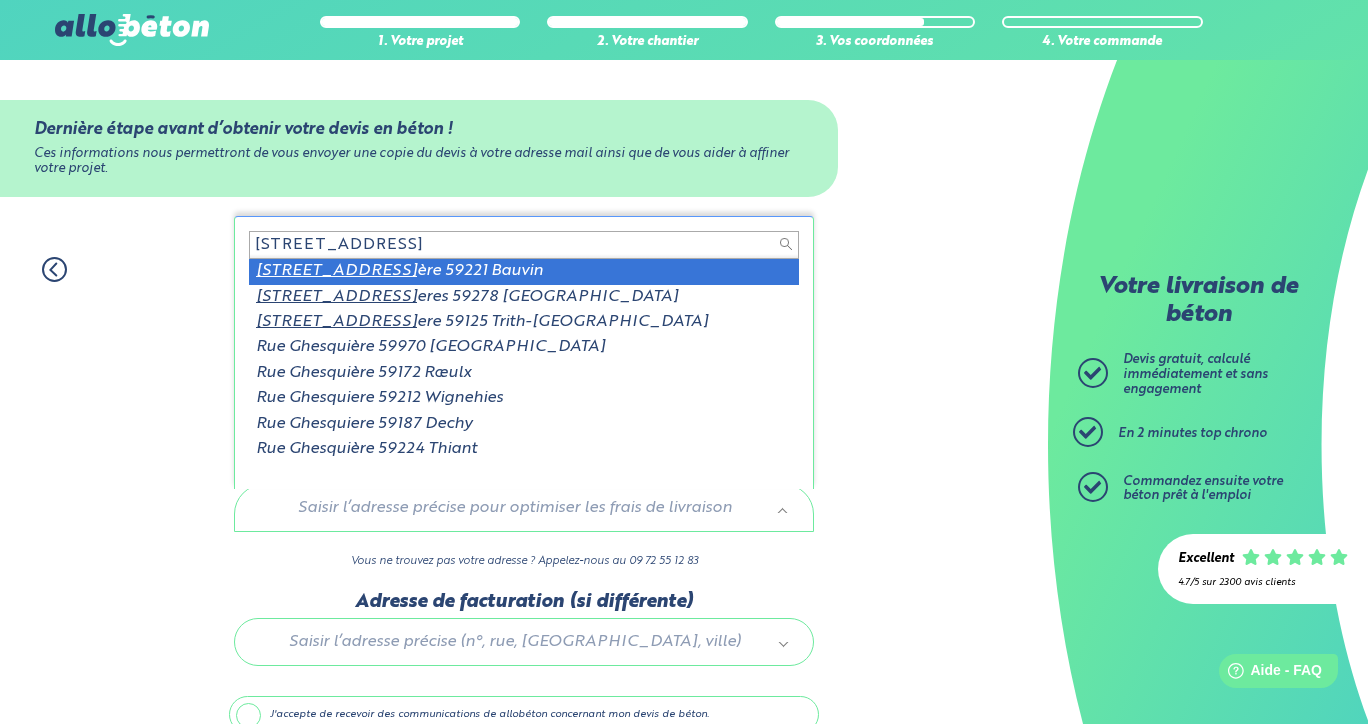 scroll, scrollTop: 2, scrollLeft: 0, axis: vertical 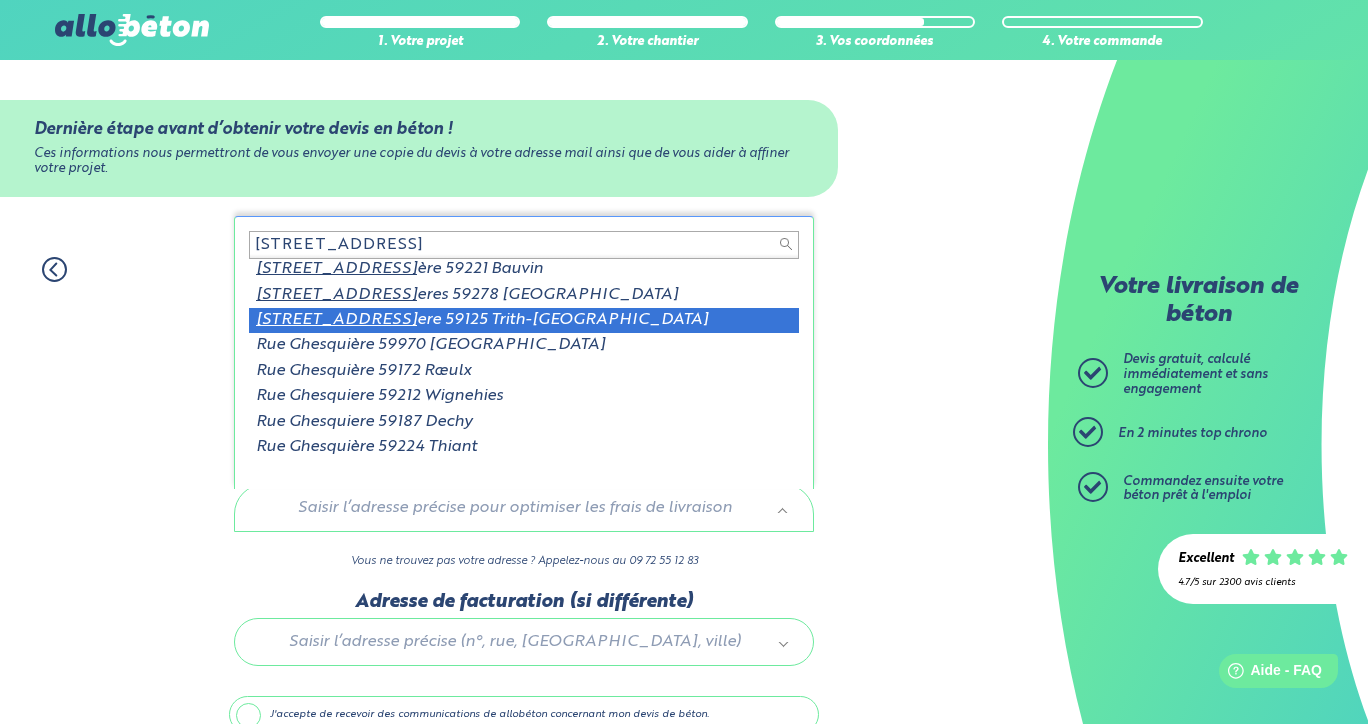 type on "[STREET_ADDRESS]" 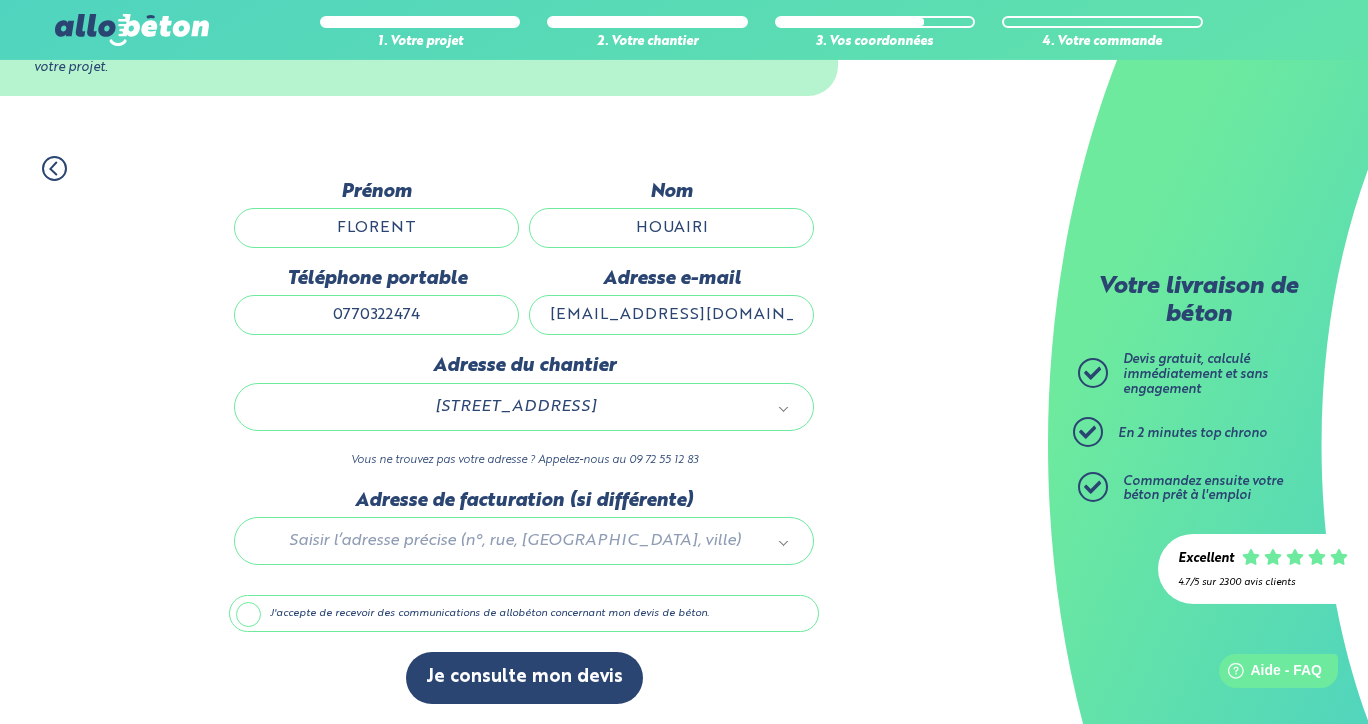 scroll, scrollTop: 110, scrollLeft: 0, axis: vertical 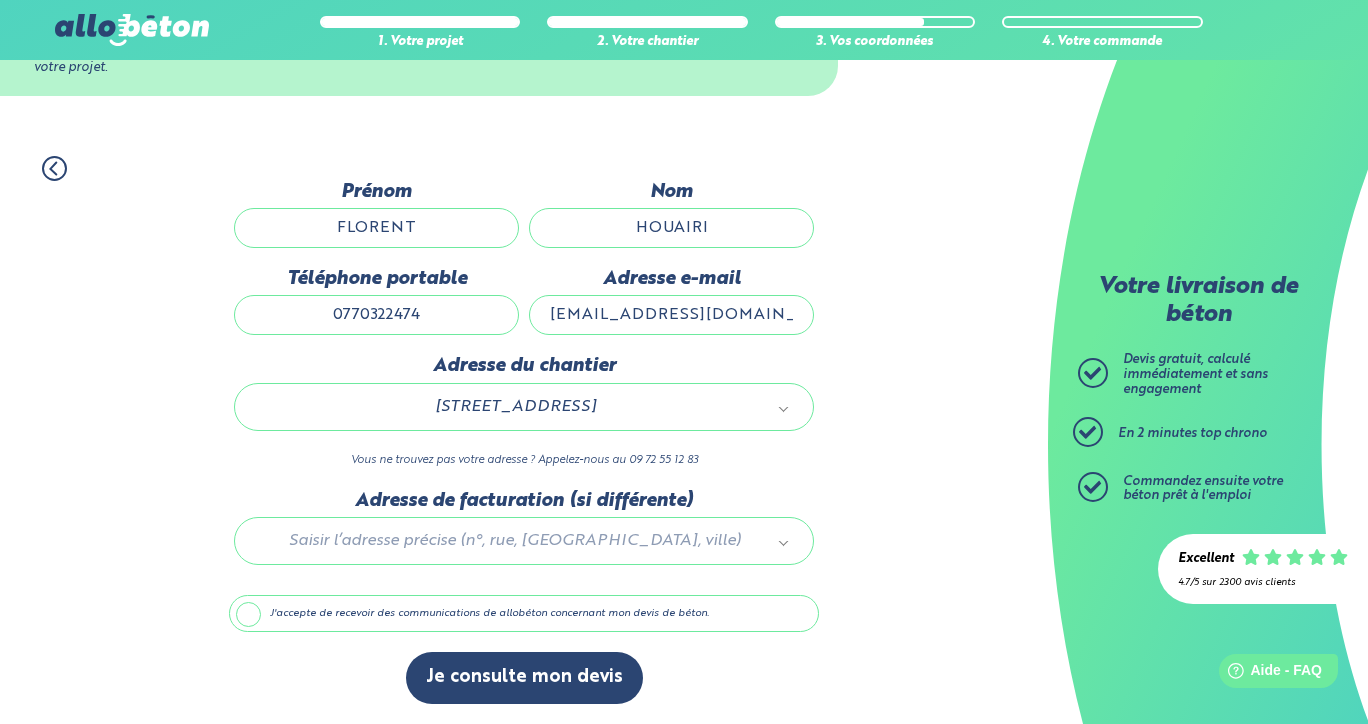 click on "J'accepte de recevoir des communications de allobéton concernant mon devis de béton." at bounding box center (524, 614) 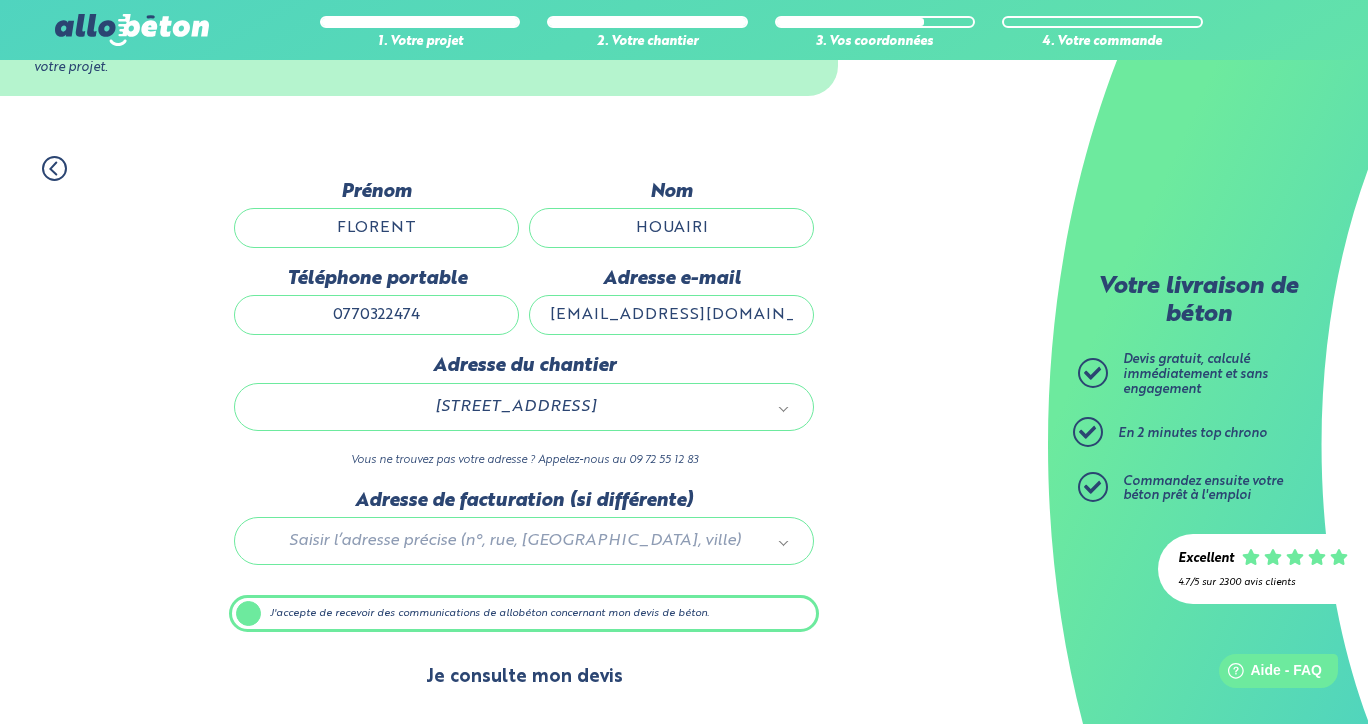 click on "Je consulte mon devis" at bounding box center (524, 677) 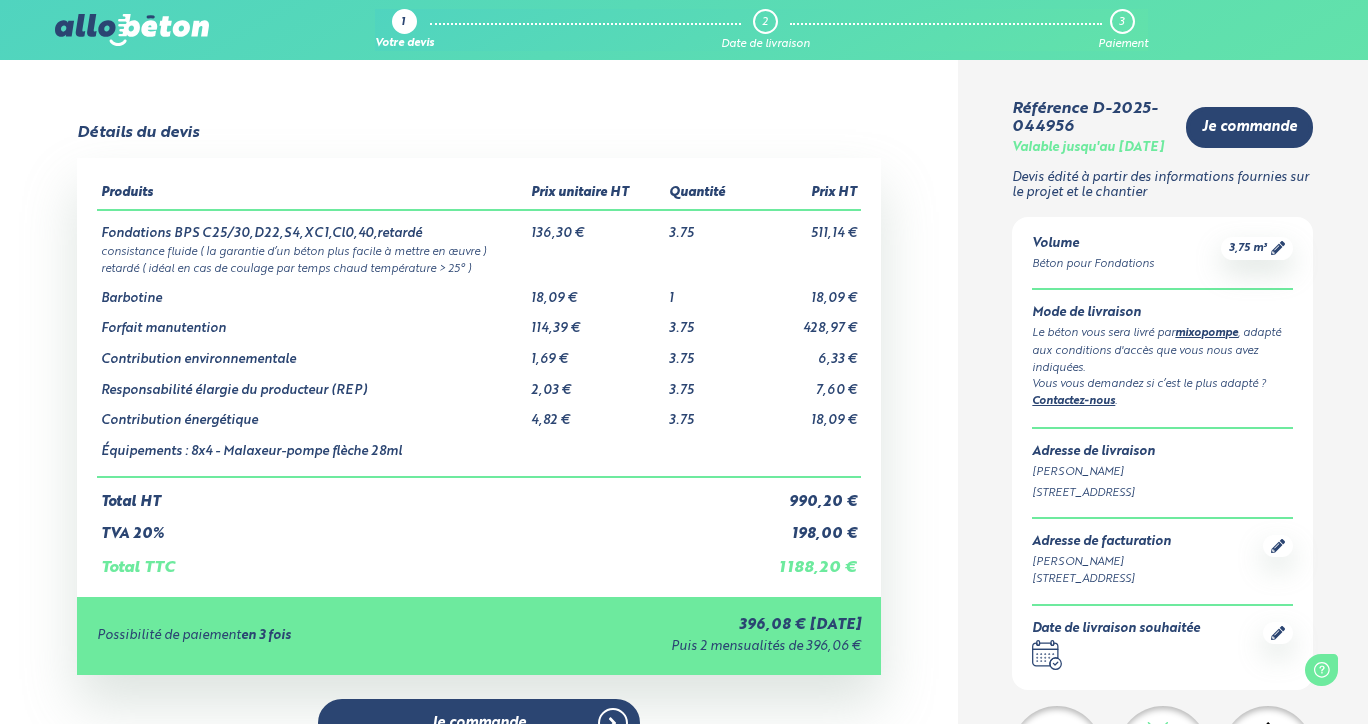 scroll, scrollTop: 0, scrollLeft: 0, axis: both 